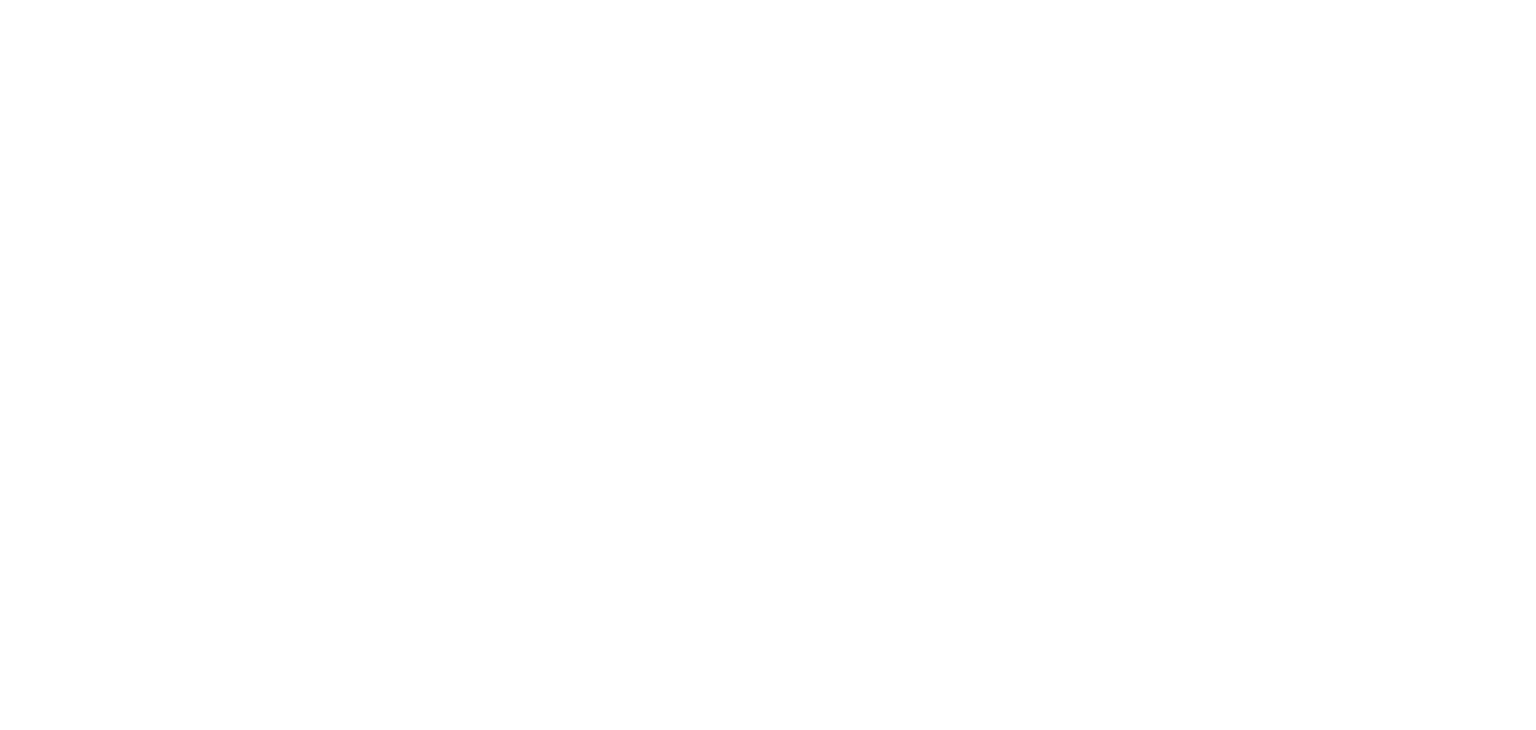 scroll, scrollTop: 0, scrollLeft: 0, axis: both 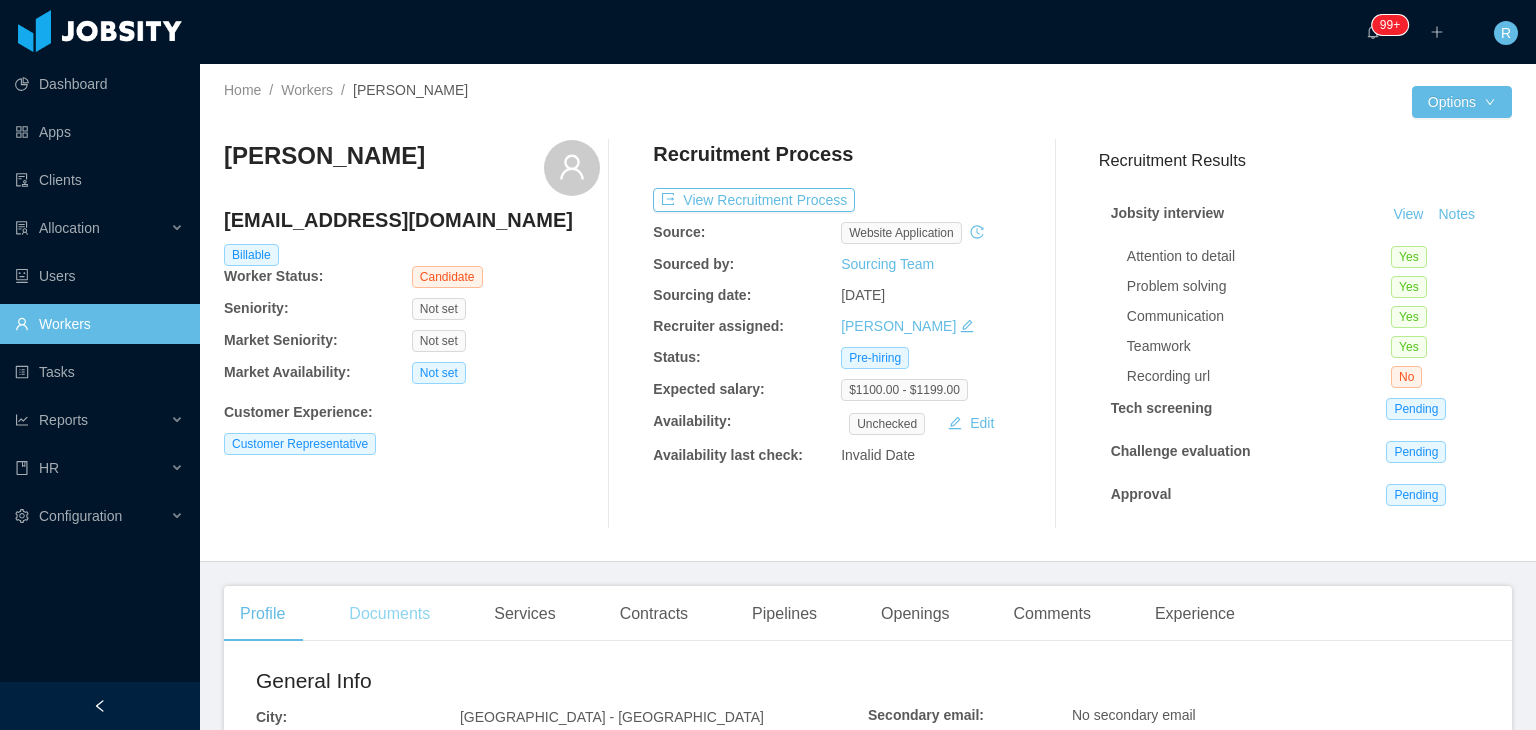 click on "Documents" at bounding box center [389, 614] 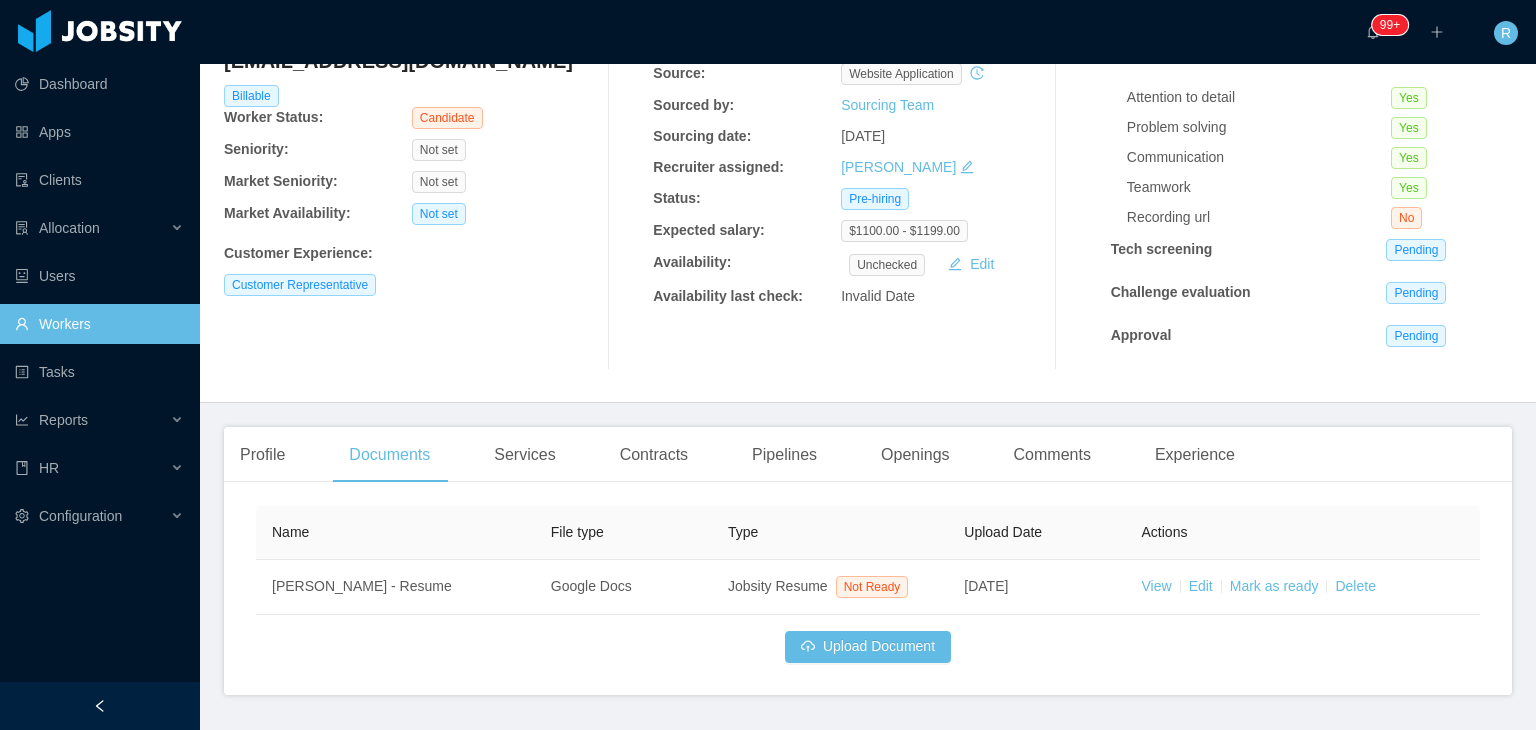 scroll, scrollTop: 160, scrollLeft: 0, axis: vertical 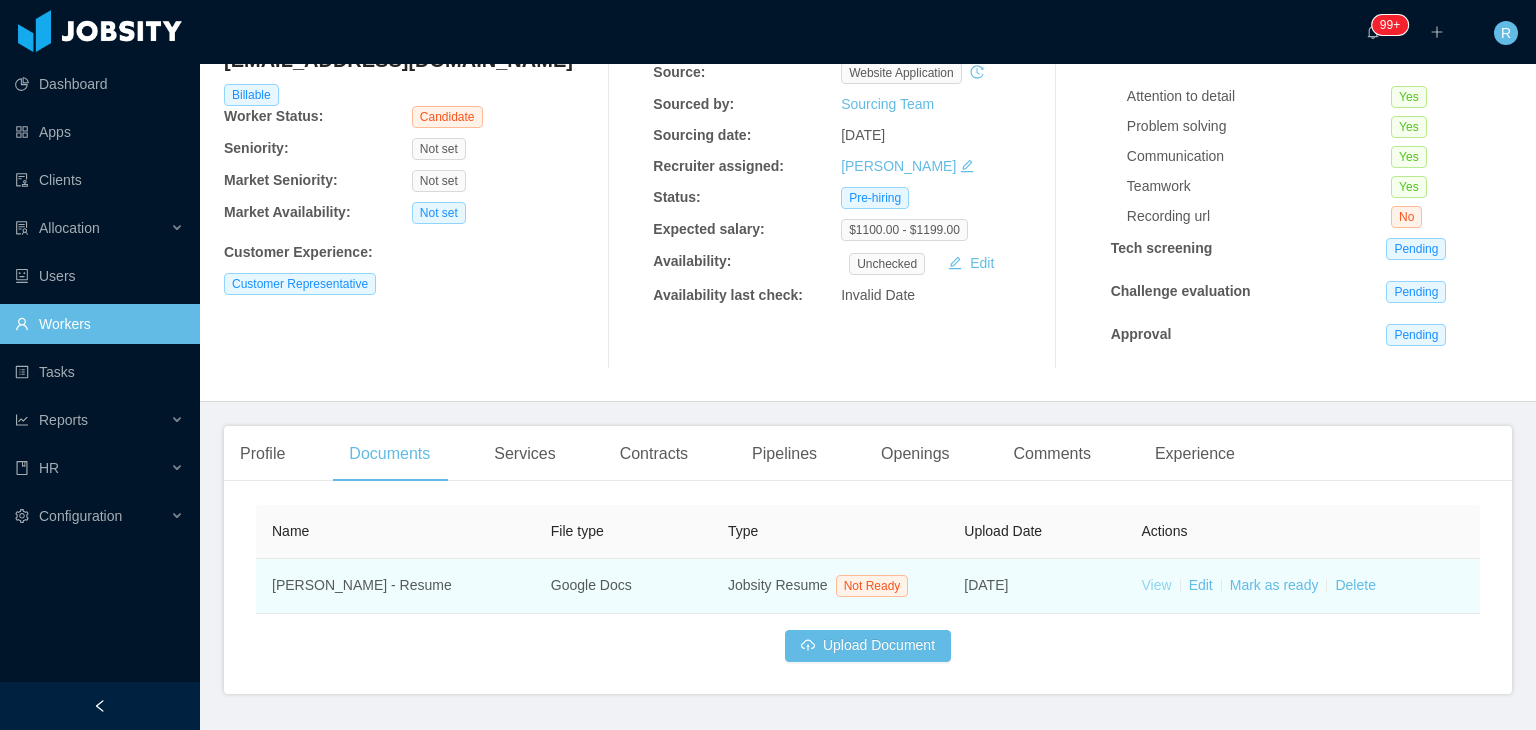 click on "View" at bounding box center (1157, 585) 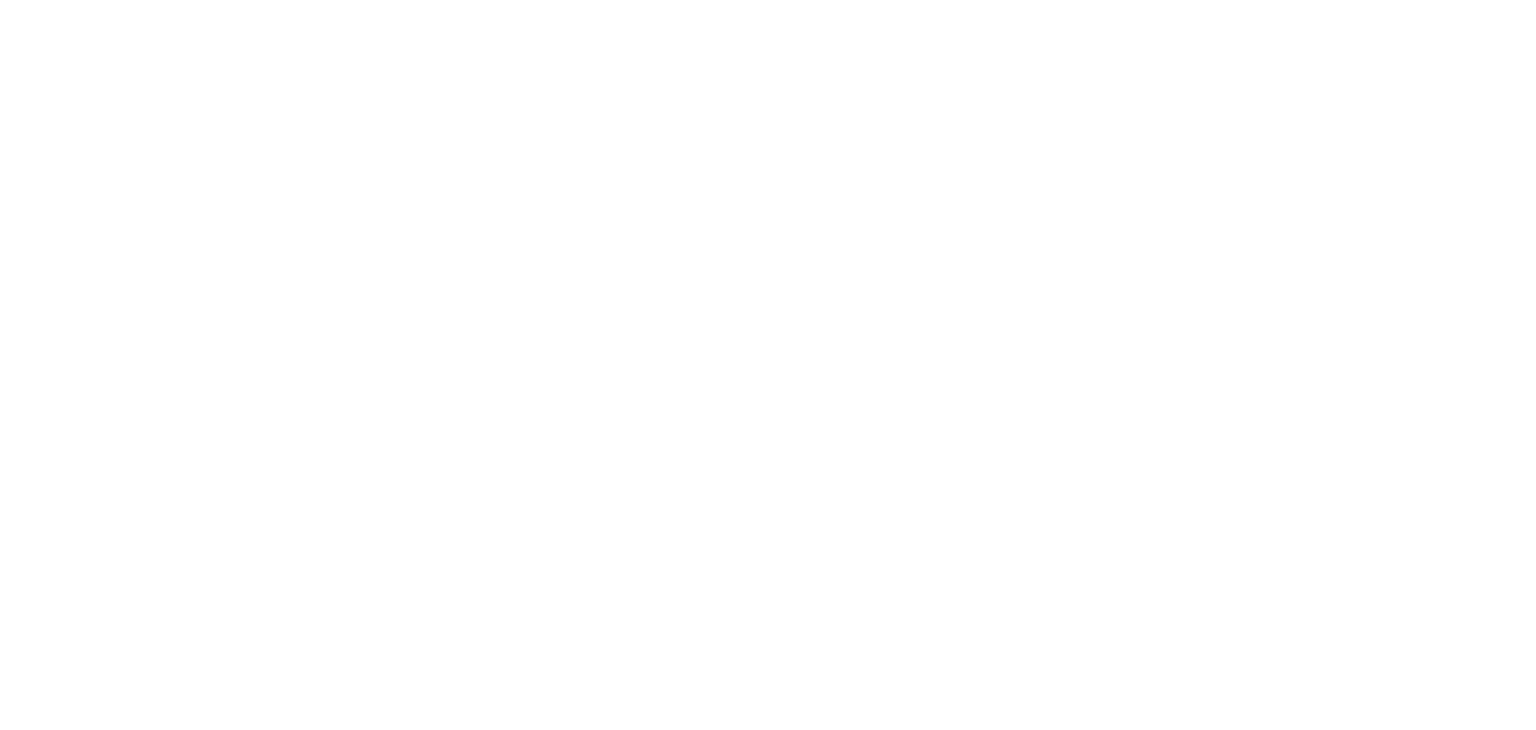 scroll, scrollTop: 0, scrollLeft: 0, axis: both 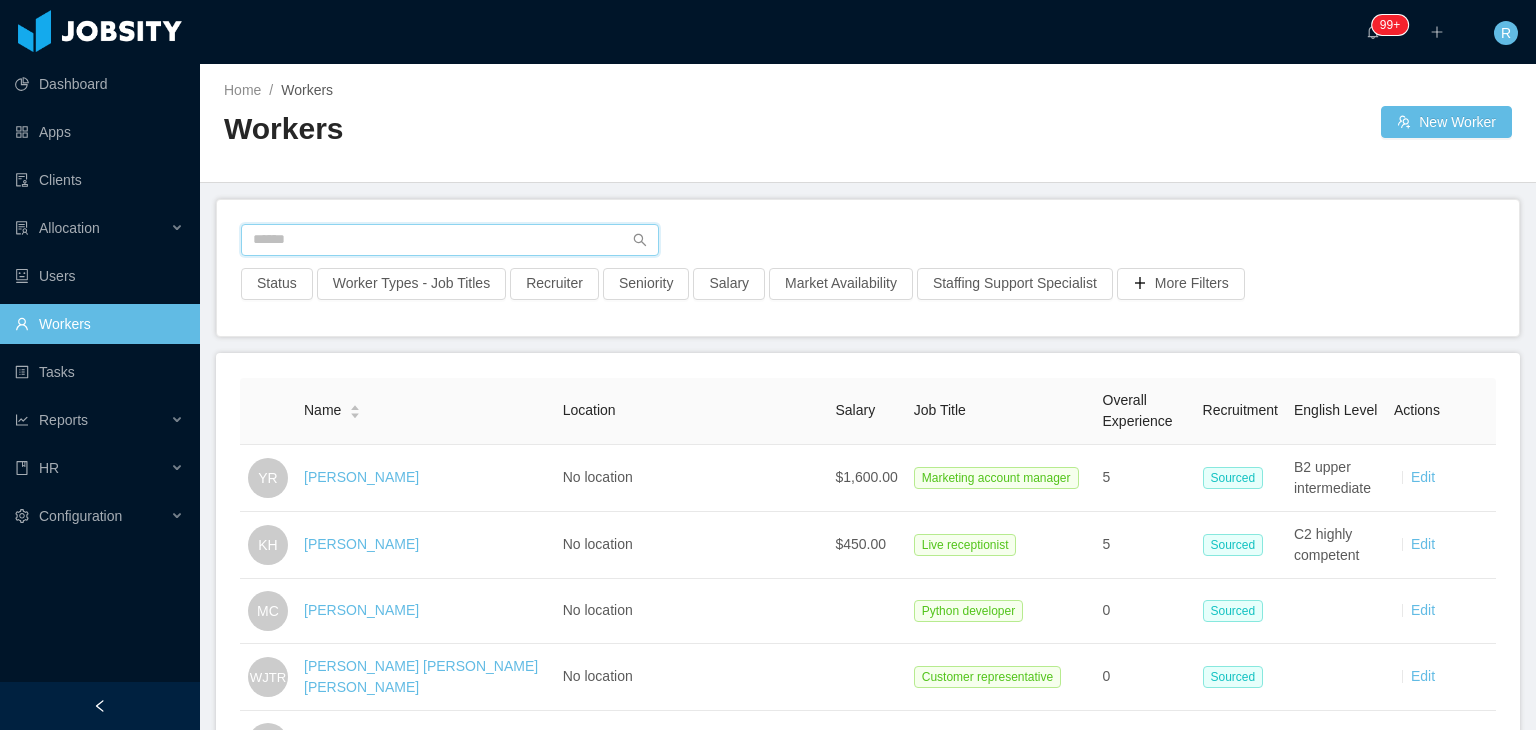 click at bounding box center (450, 240) 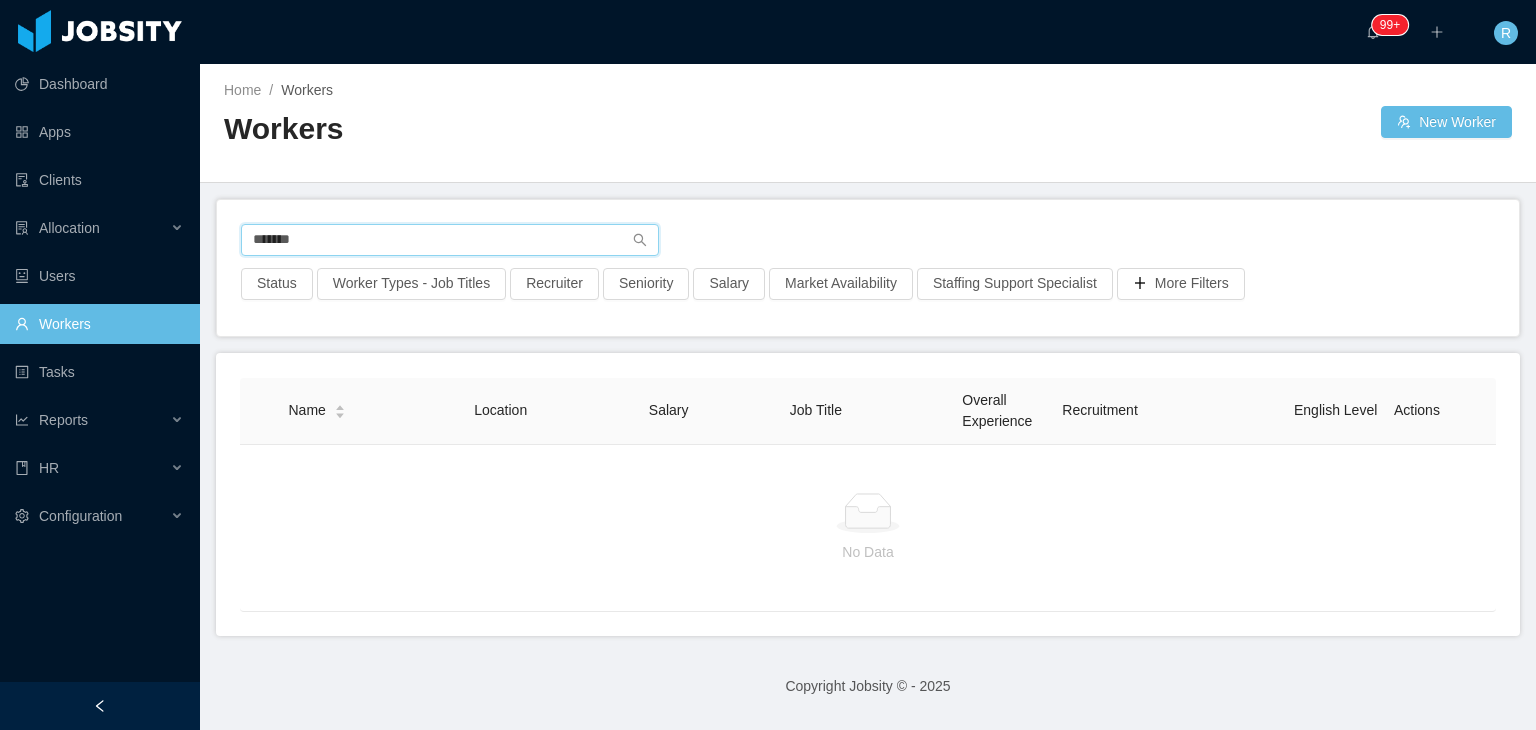 type on "*******" 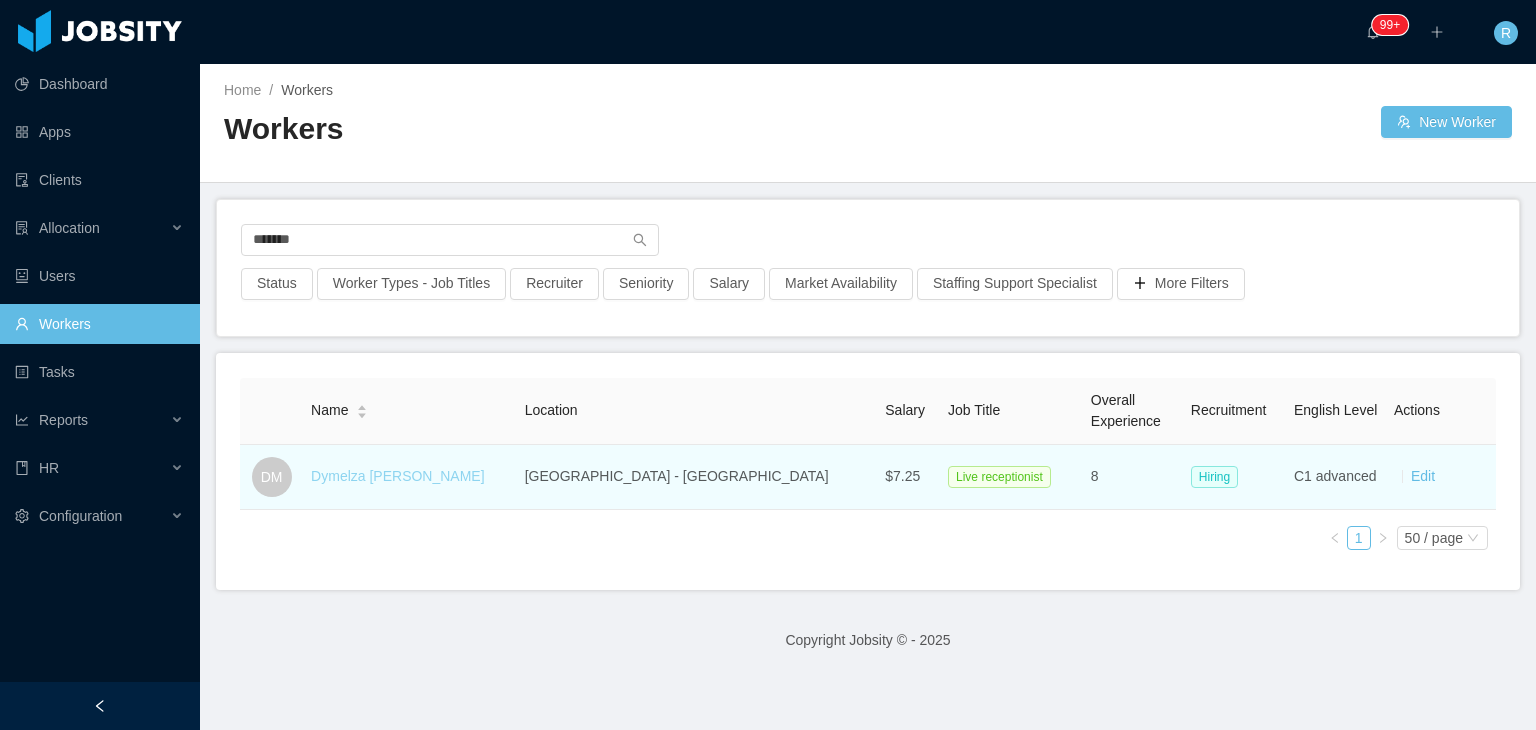 click on "Dymelza [PERSON_NAME]" at bounding box center (397, 476) 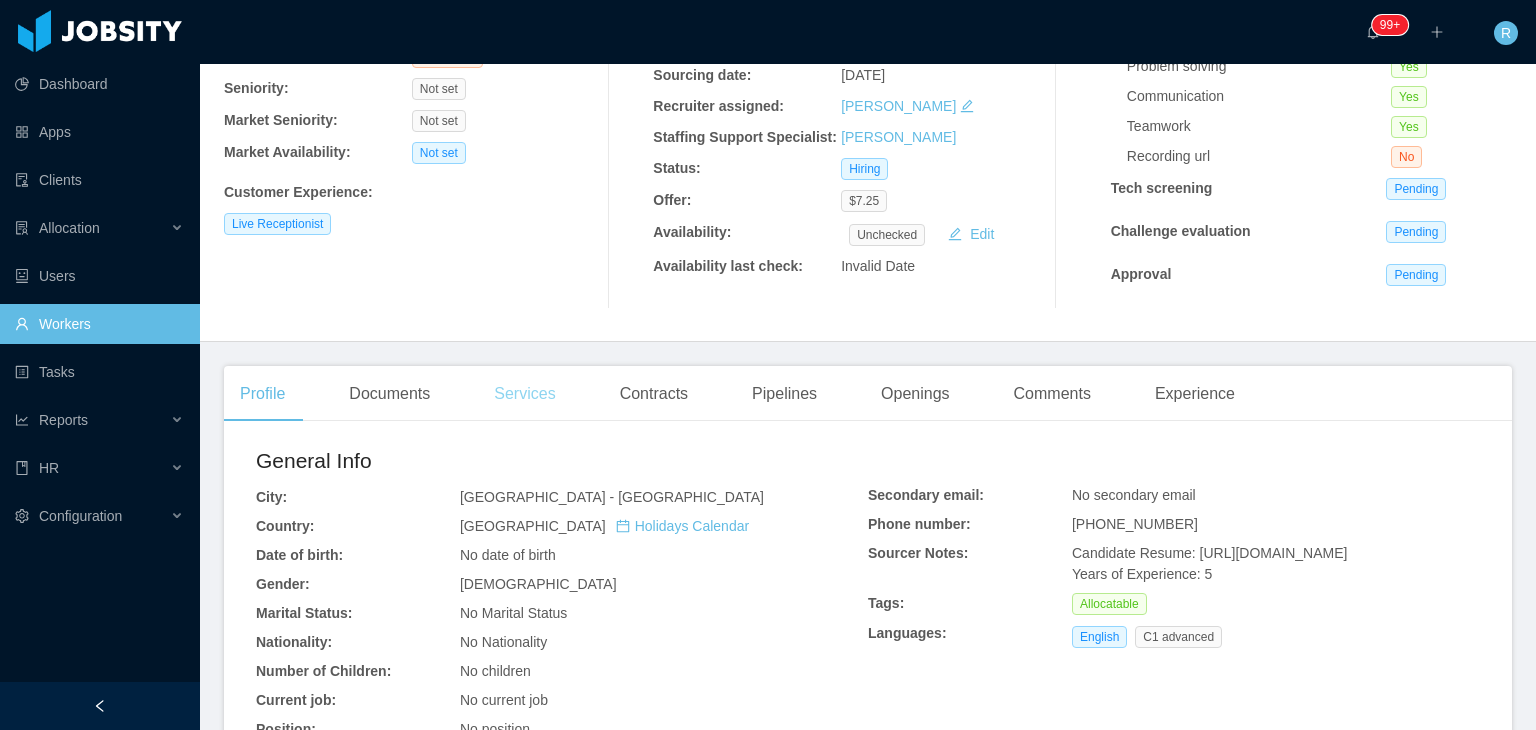 scroll, scrollTop: 222, scrollLeft: 0, axis: vertical 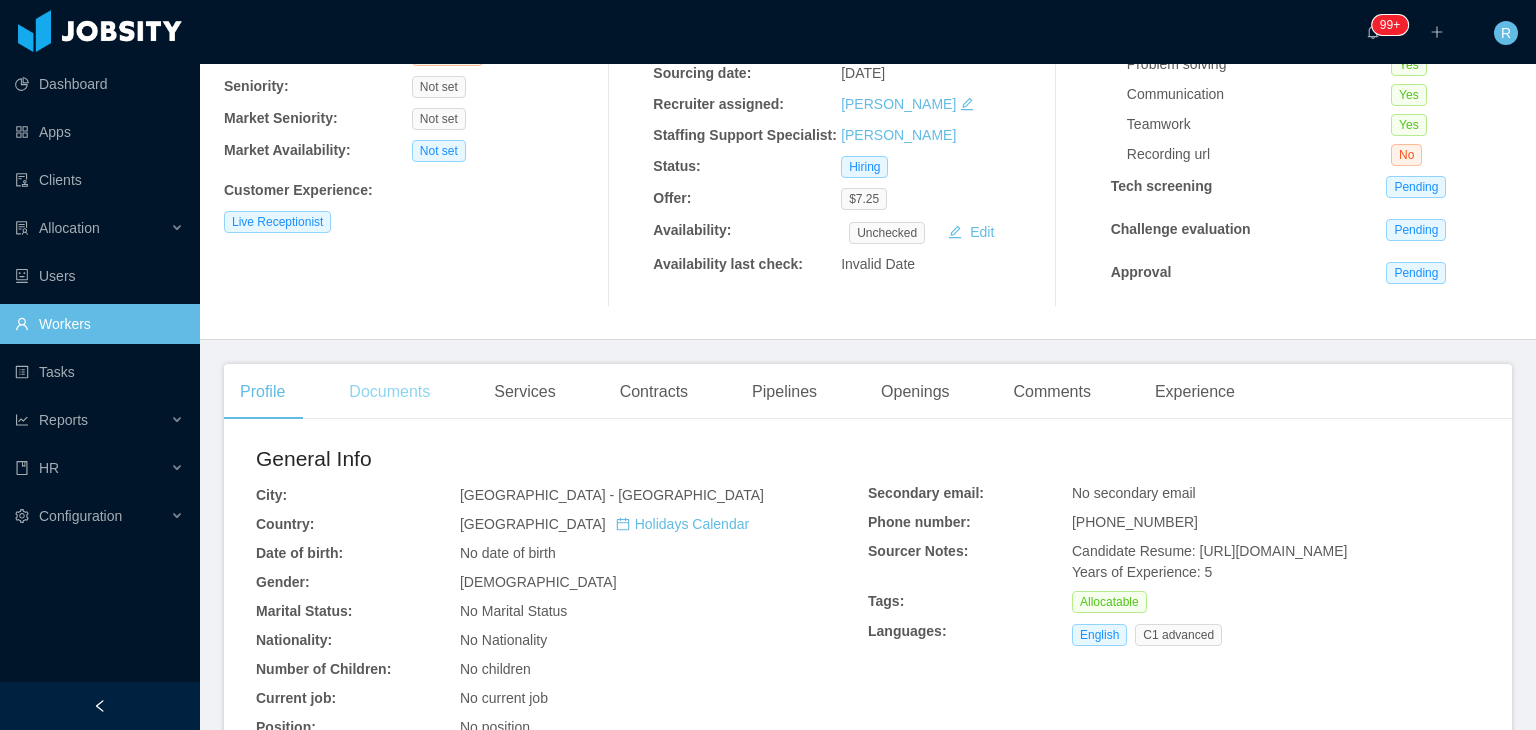 click on "Documents" at bounding box center (389, 392) 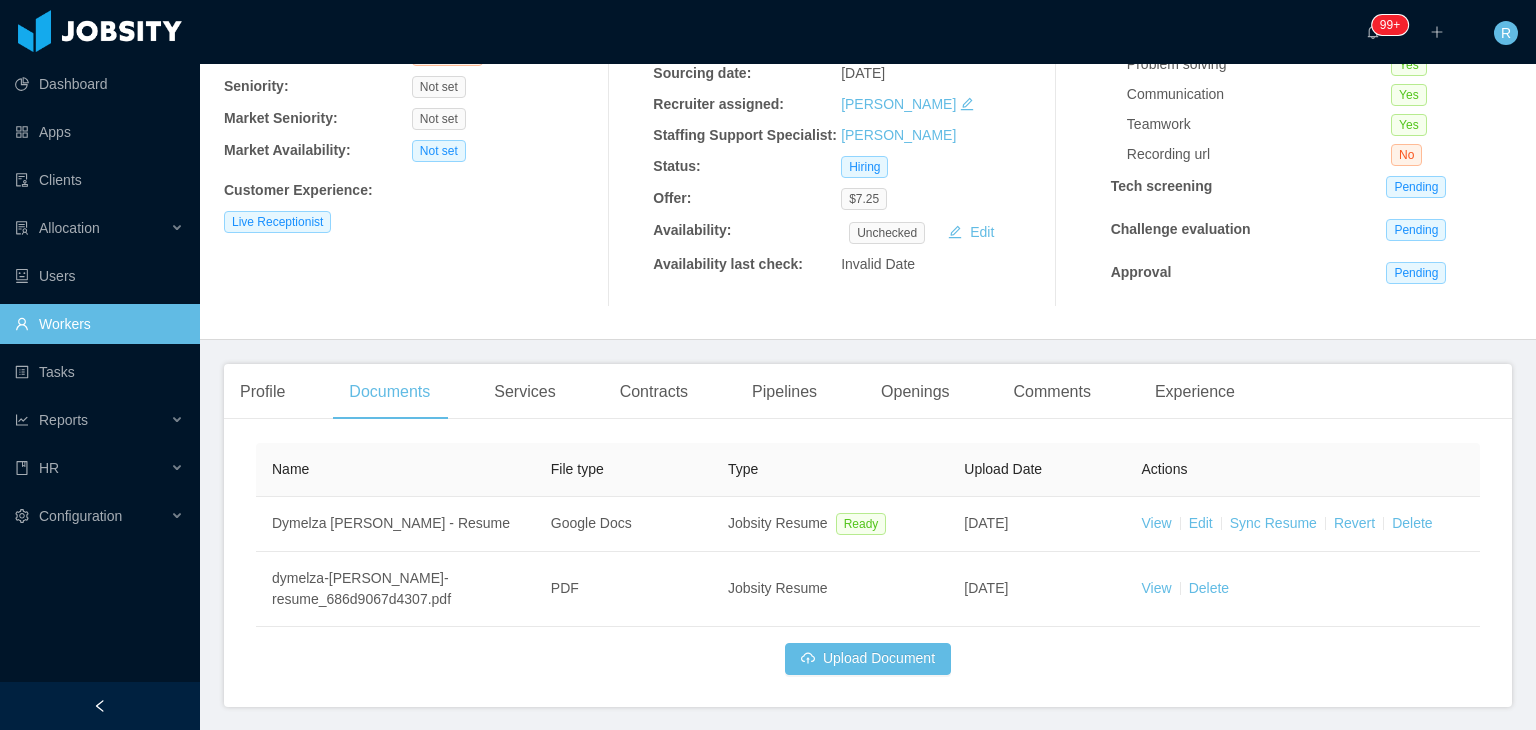 scroll, scrollTop: 293, scrollLeft: 0, axis: vertical 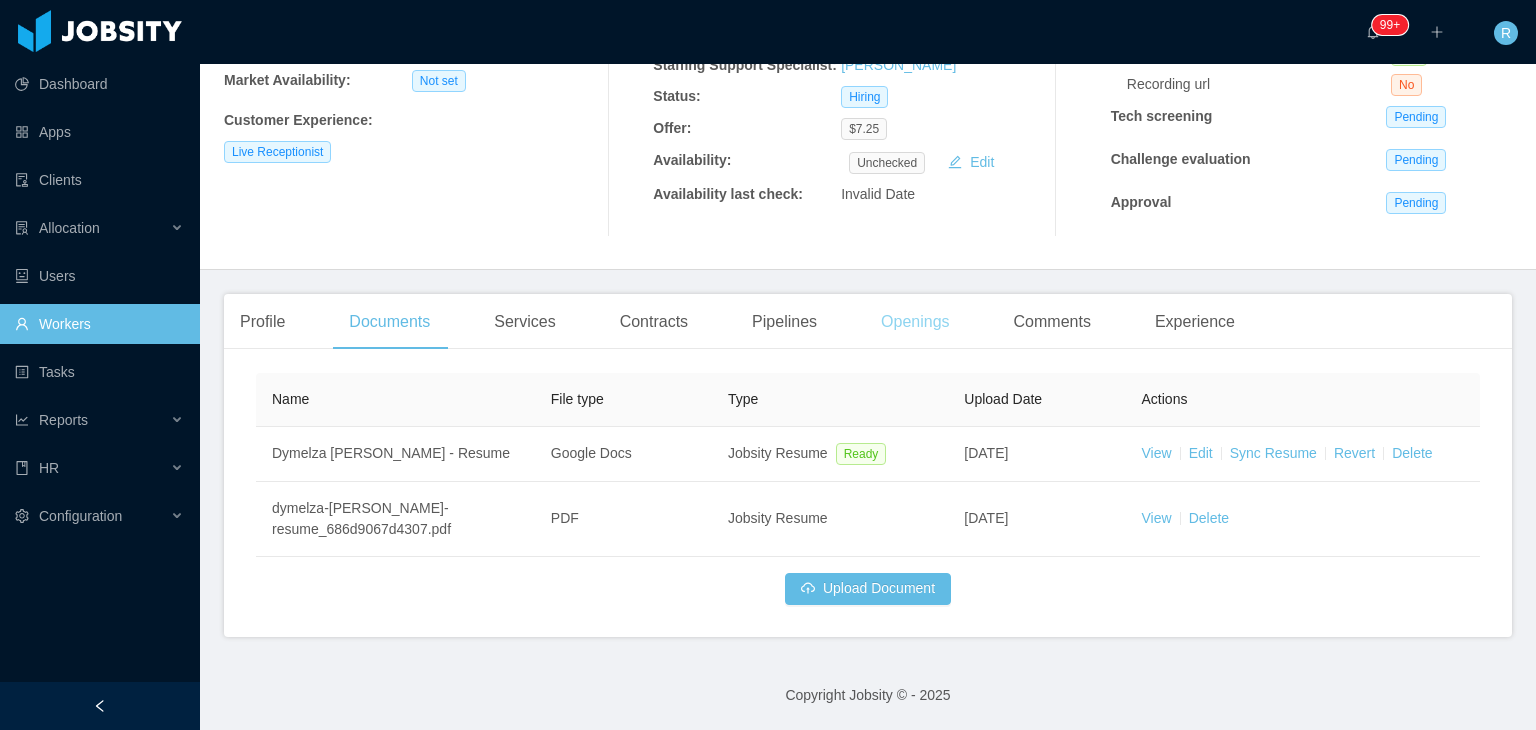 click on "Openings" at bounding box center (915, 322) 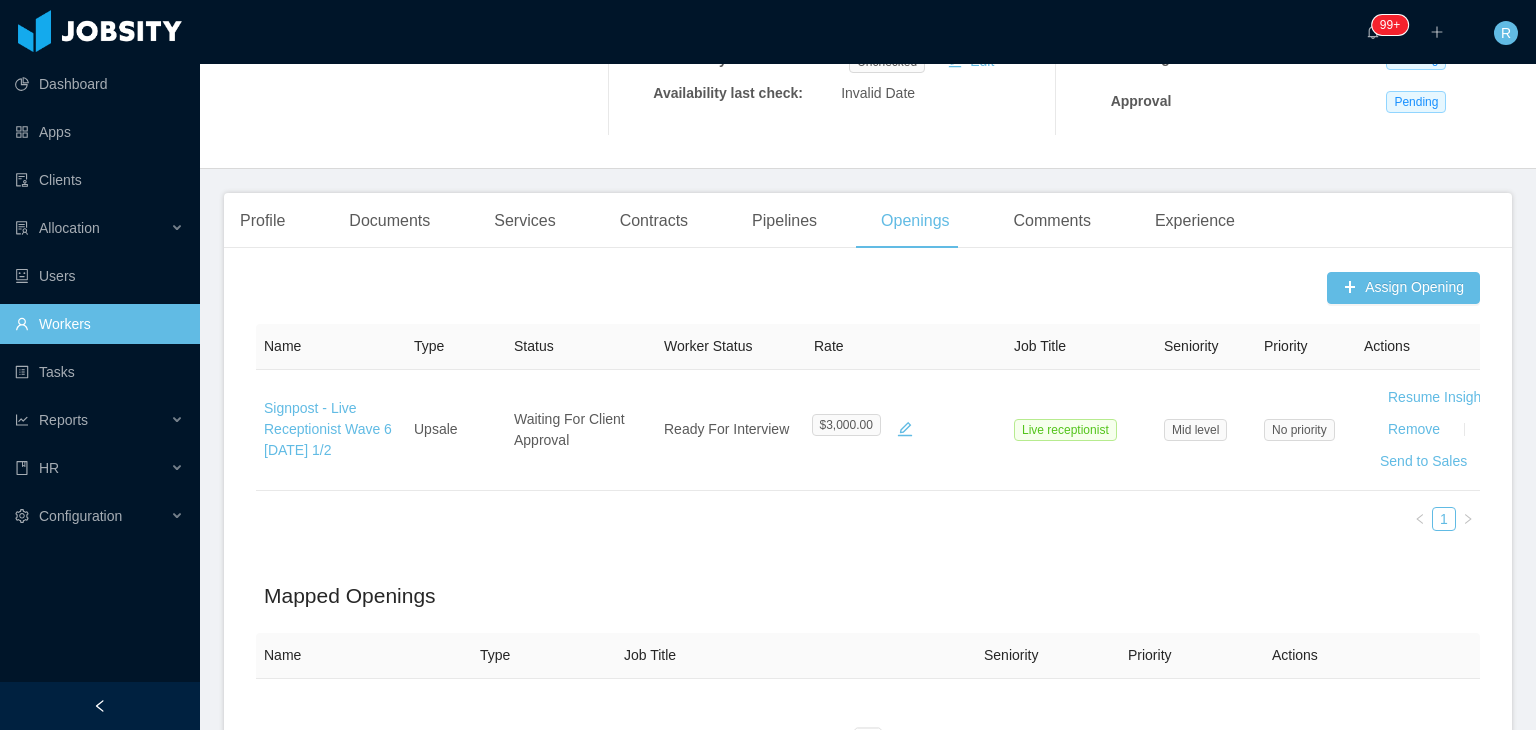 scroll, scrollTop: 396, scrollLeft: 0, axis: vertical 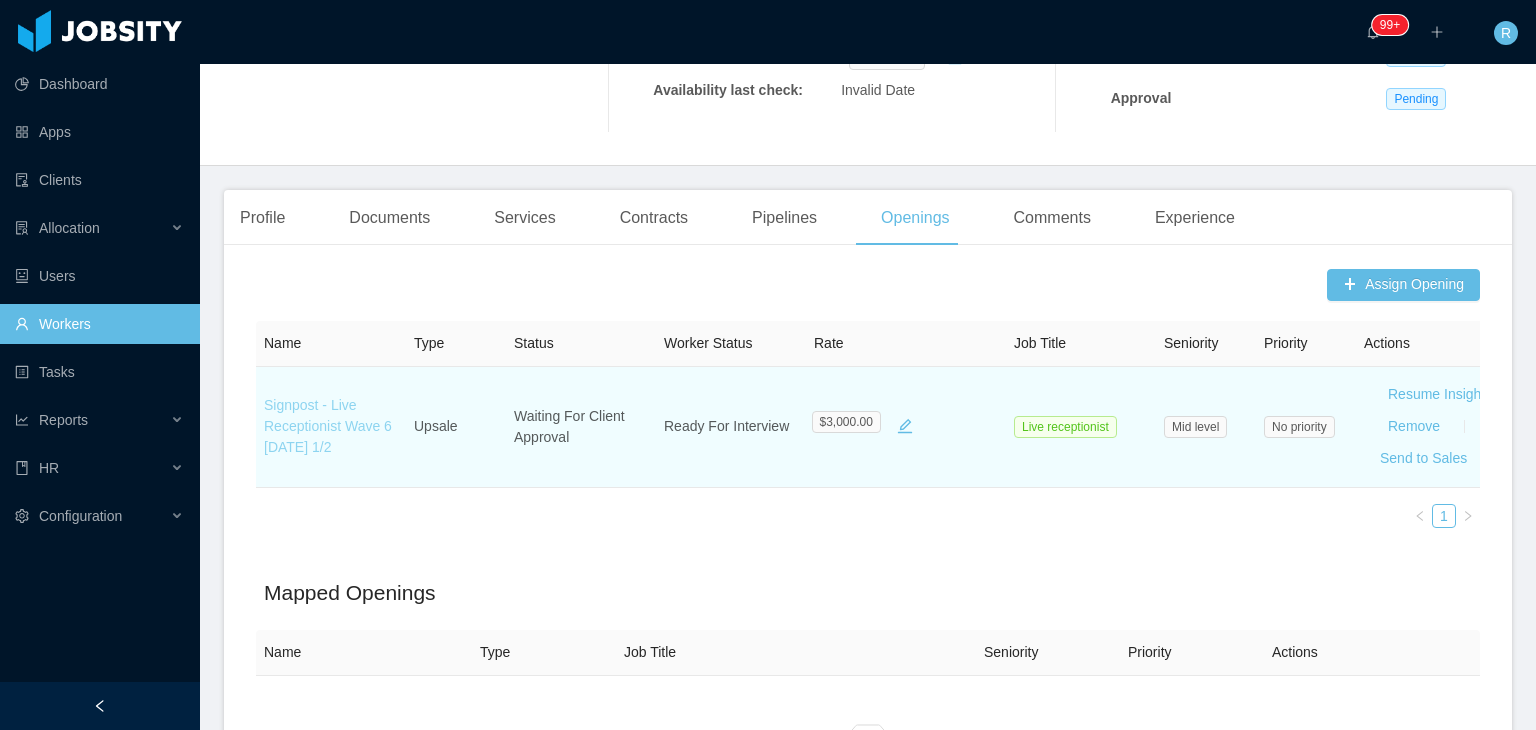 click on "Signpost - Live Receptionist Wave 6 [DATE] 1/2" at bounding box center (328, 426) 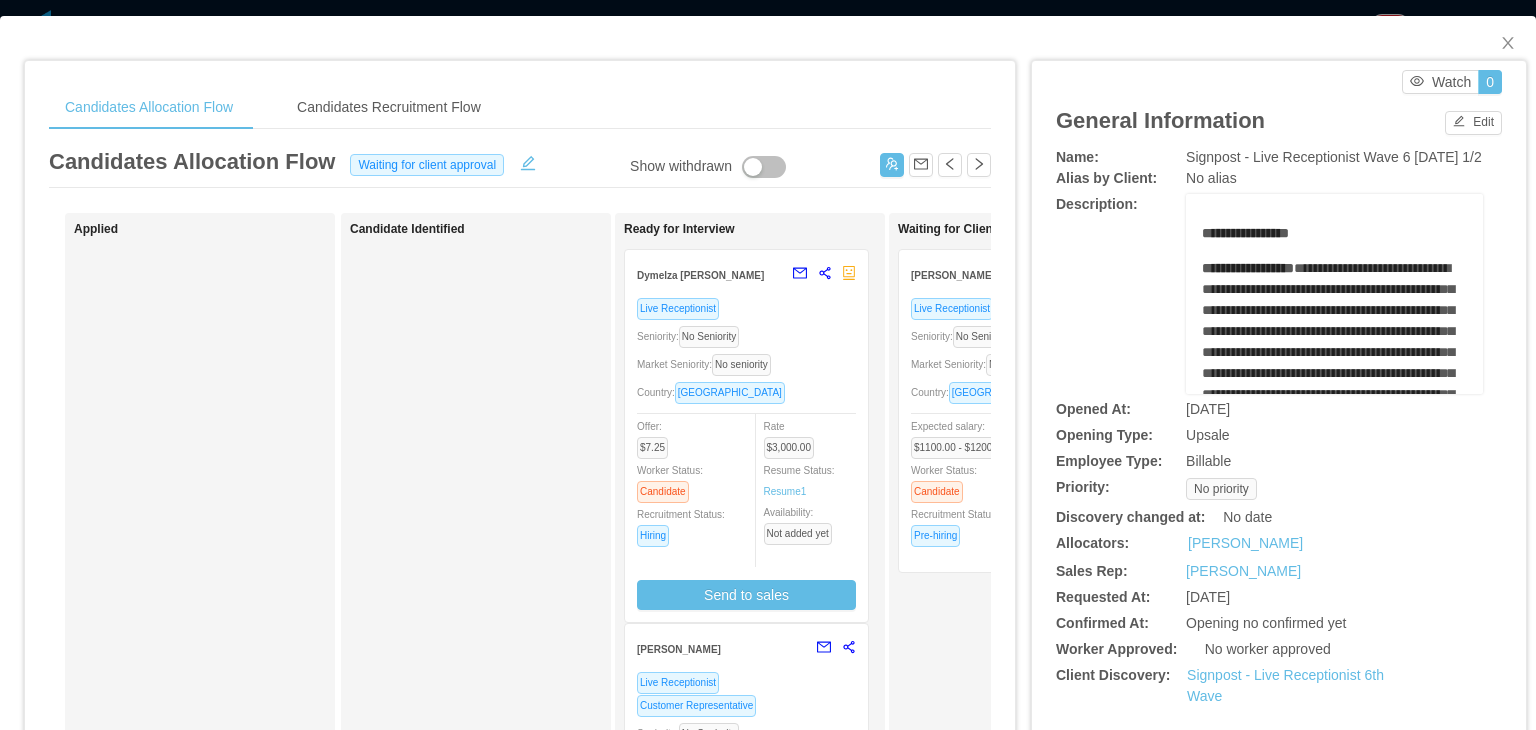 click on "Live Receptionist Seniority:   No Seniority Market Seniority:   No seniority Country:   [GEOGRAPHIC_DATA] Offer:  $7.25 Worker Status:   Candidate Recruitment Status:   Hiring Rate $3,000.00 Resume Status:   Resume  1 Availability:     Not added yet Send to sales" at bounding box center [746, 453] 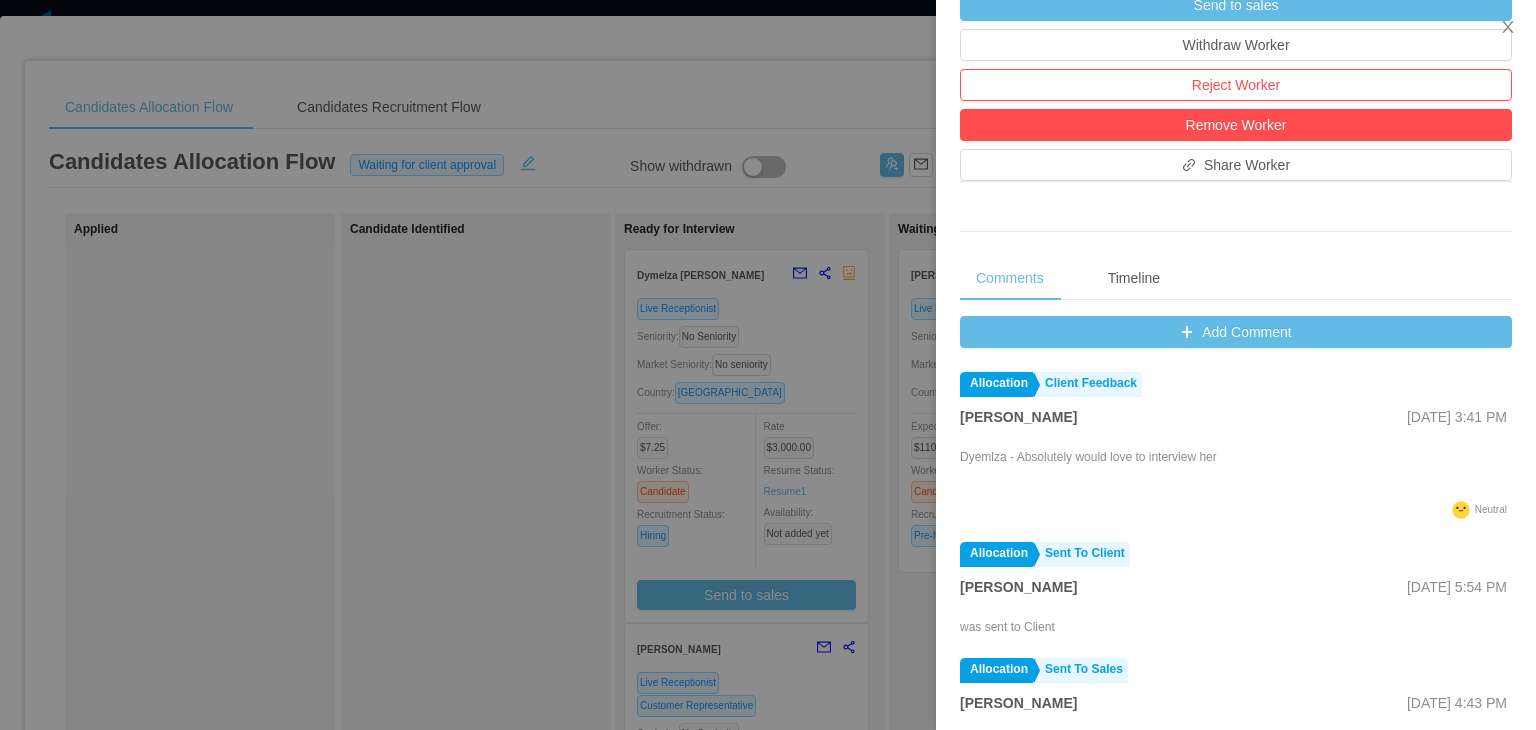 scroll, scrollTop: 583, scrollLeft: 0, axis: vertical 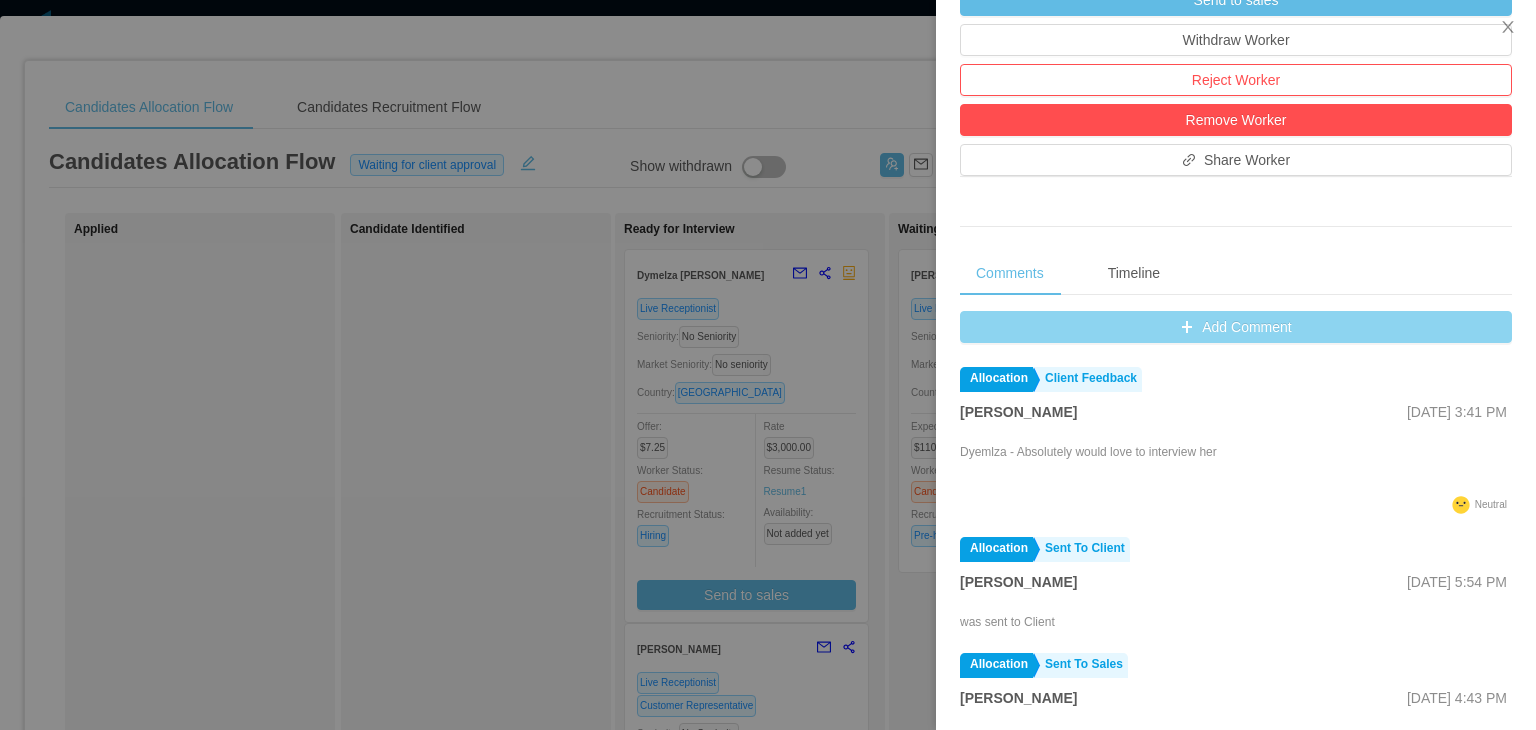 click on "Add Comment" at bounding box center (1236, 327) 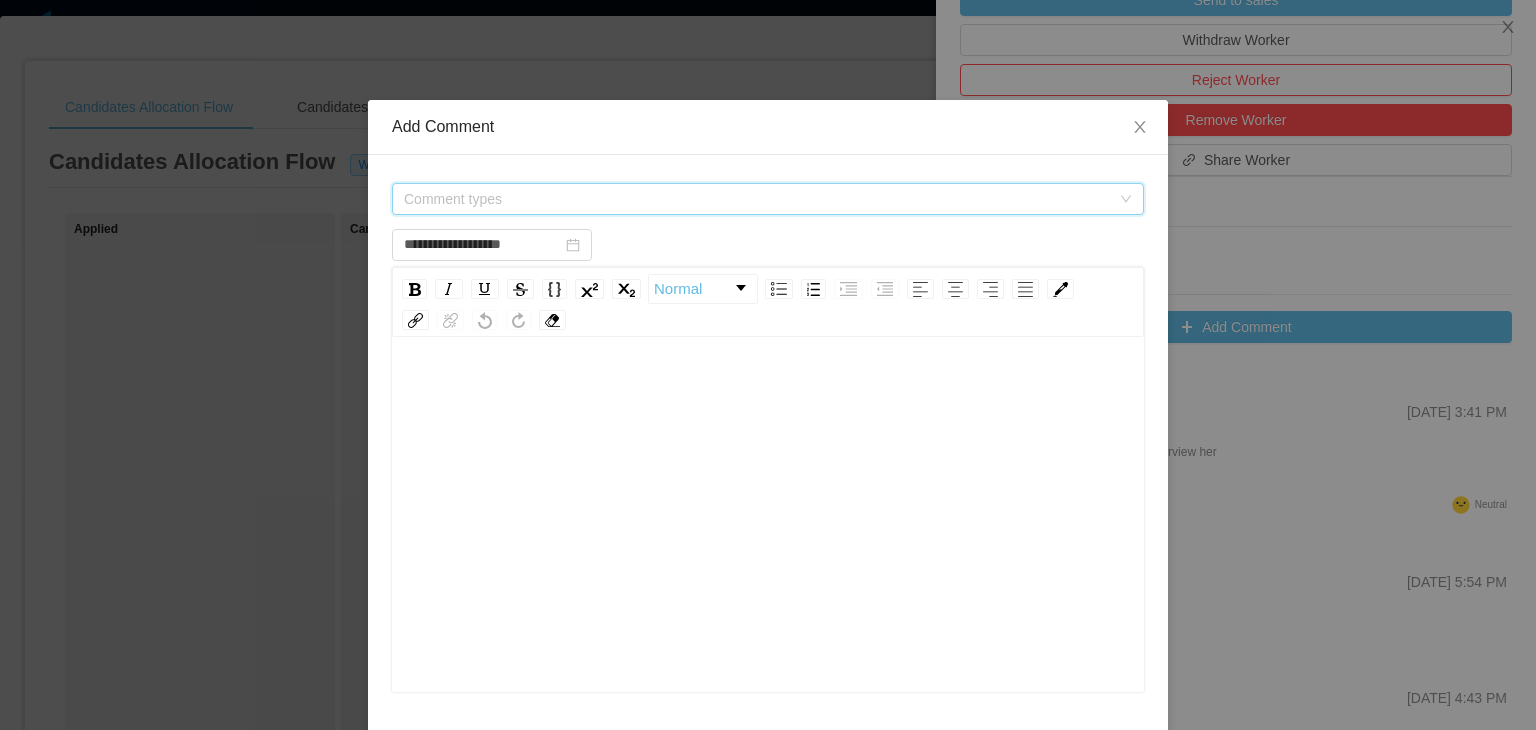 click on "Comment types" at bounding box center [757, 199] 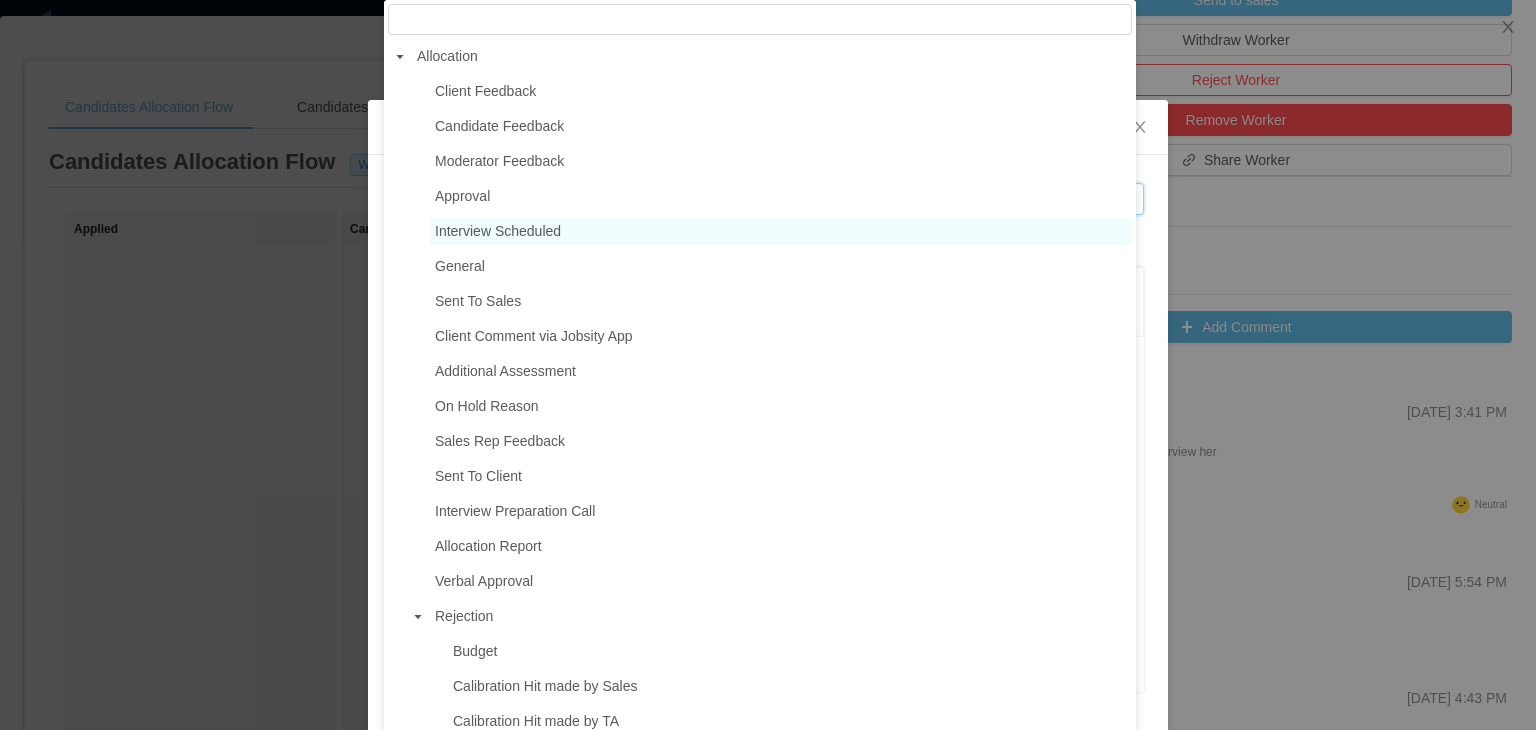 click on "Interview Scheduled" at bounding box center [498, 231] 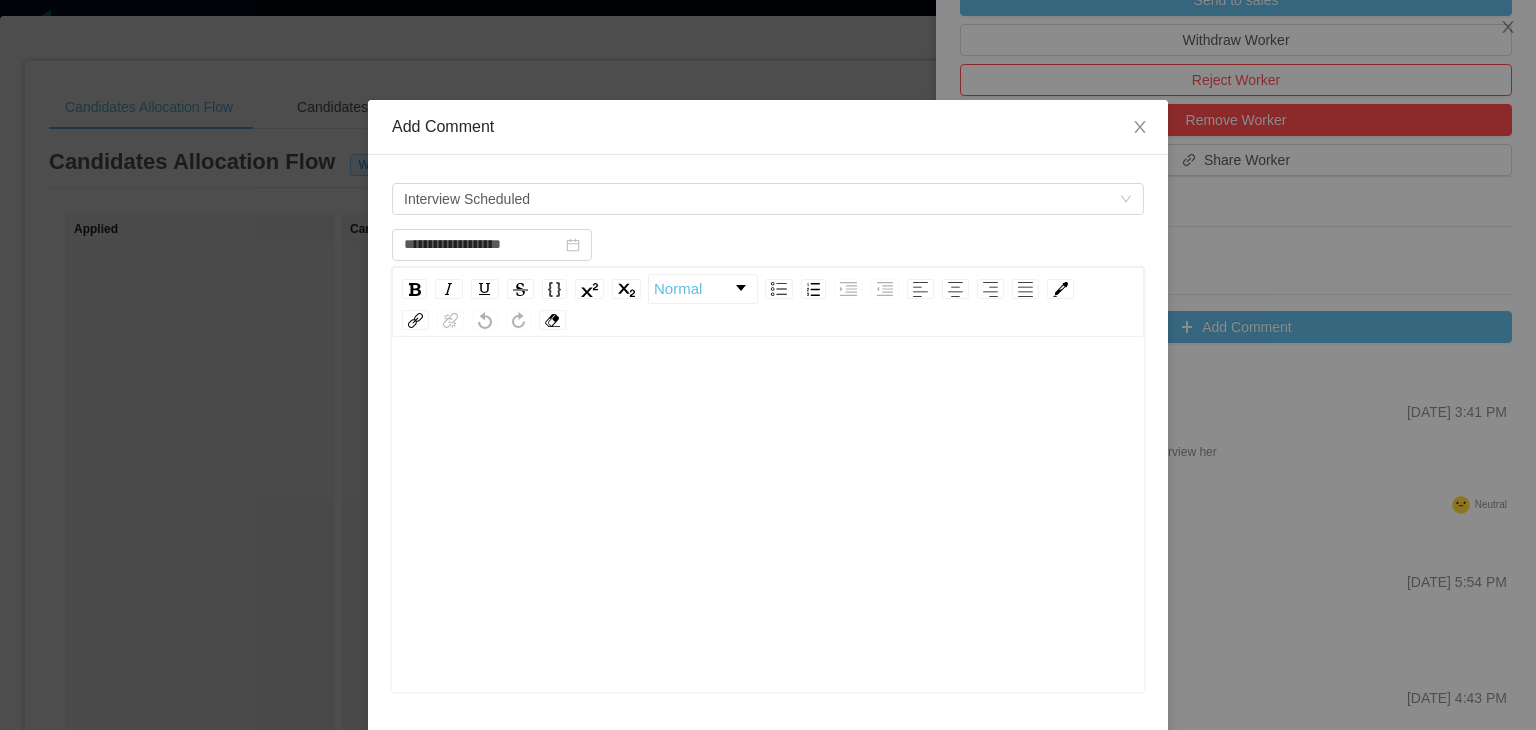 click at bounding box center (768, 546) 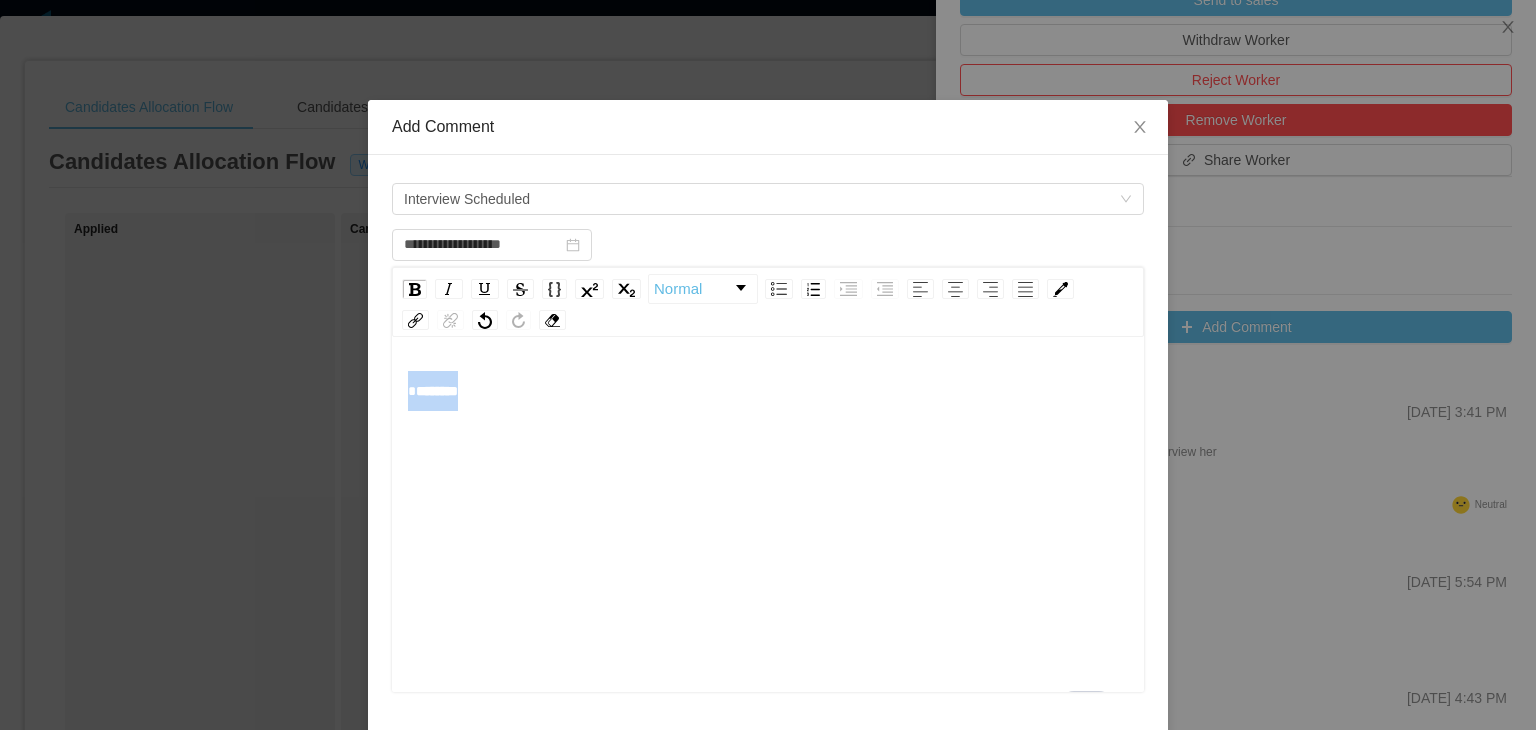 drag, startPoint x: 480, startPoint y: 385, endPoint x: 382, endPoint y: 382, distance: 98.045906 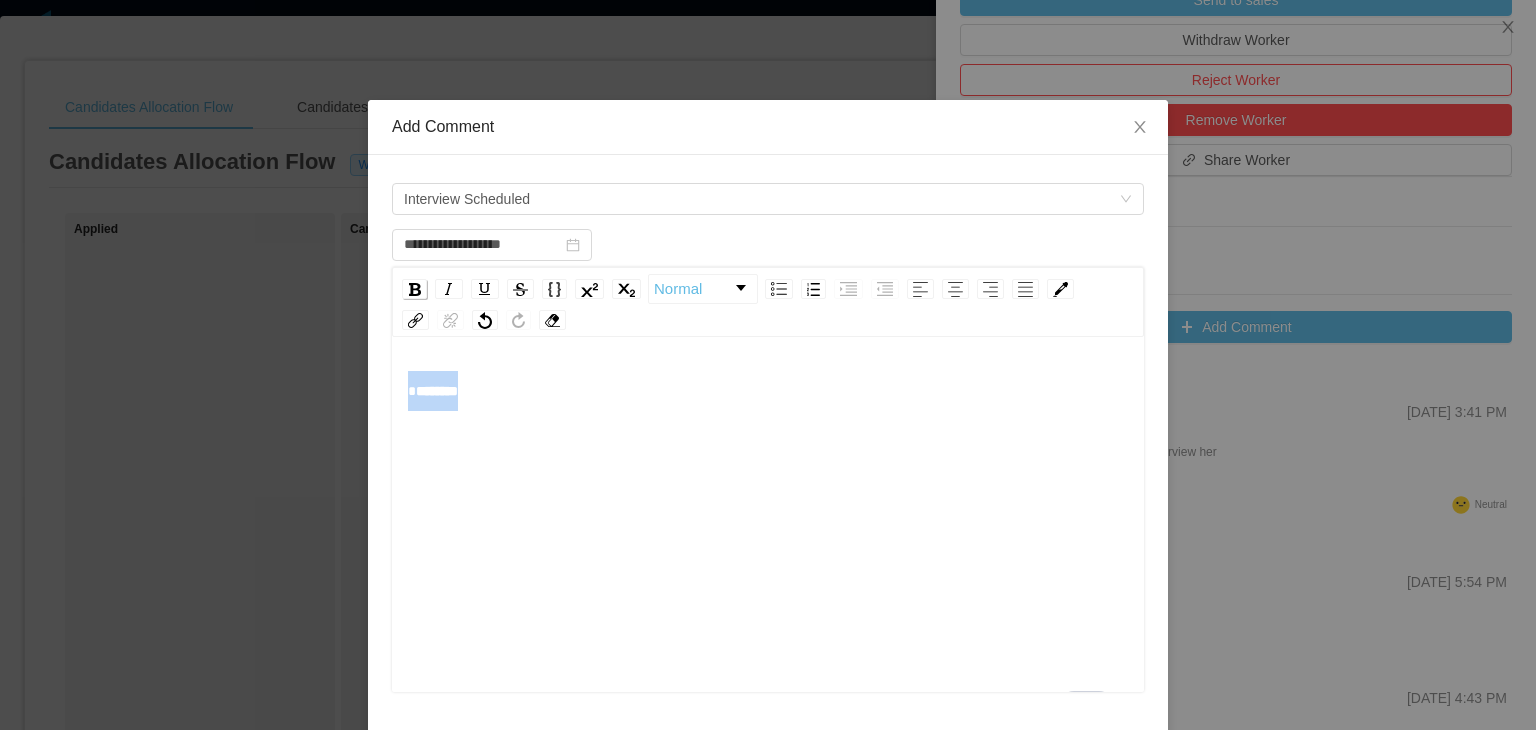 click at bounding box center (415, 289) 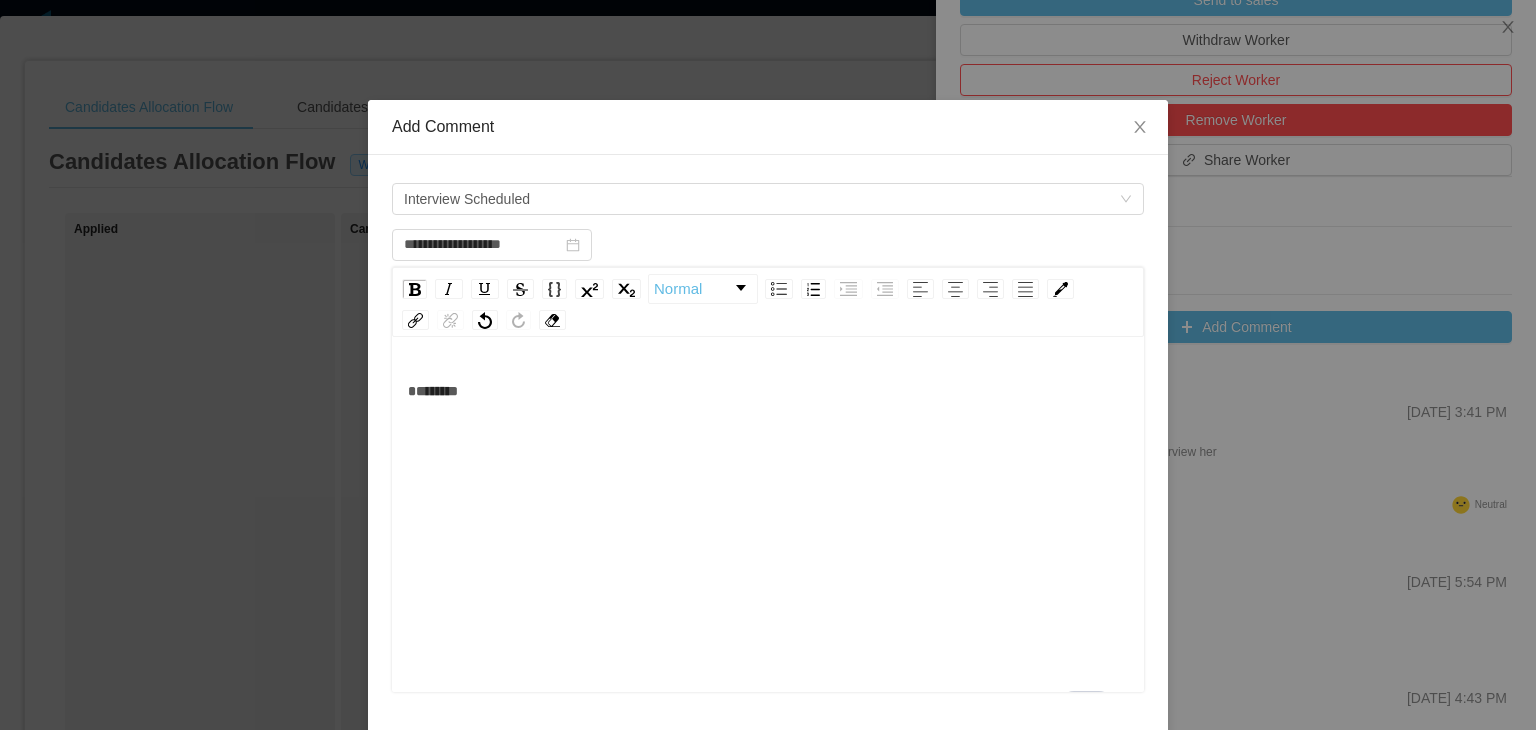 click on "********" at bounding box center (768, 391) 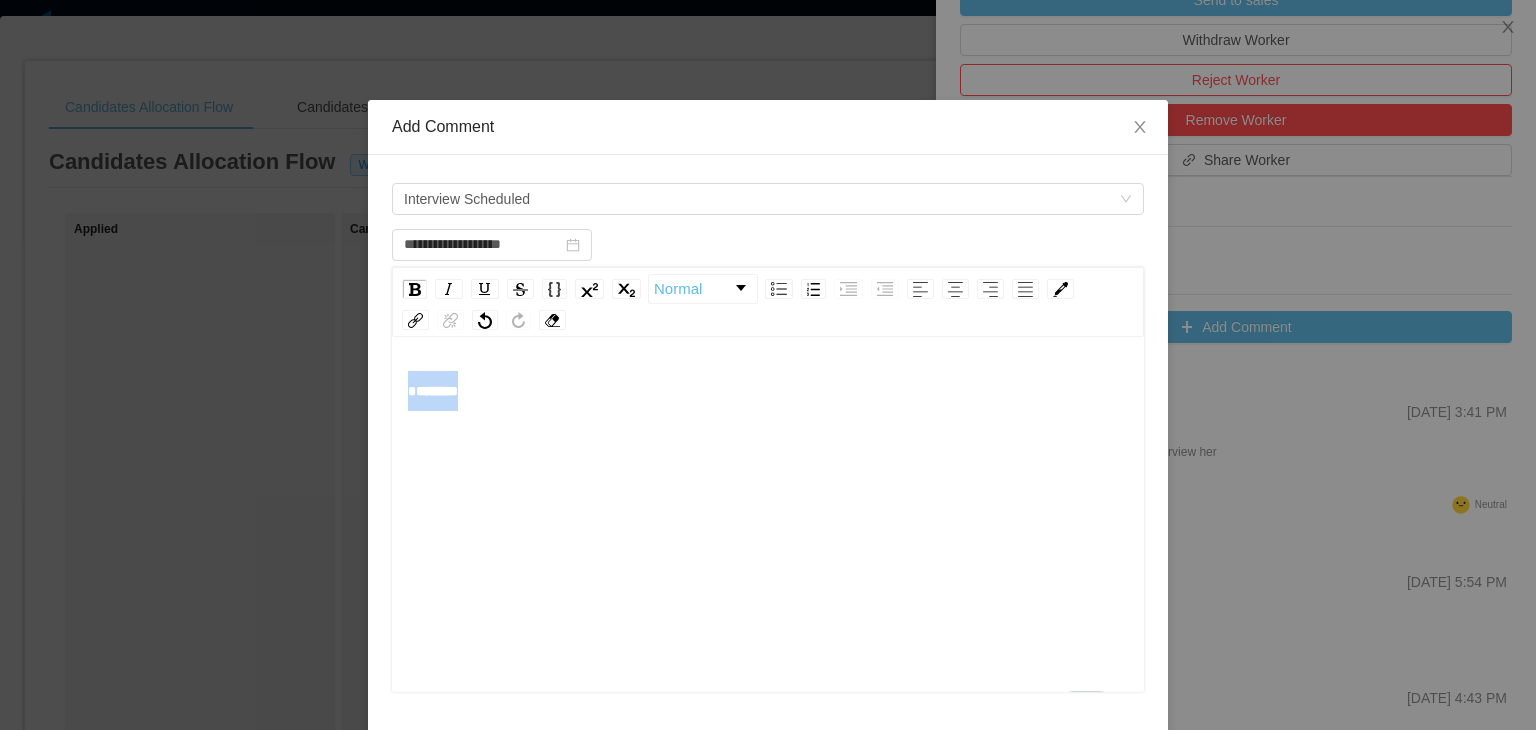 drag, startPoint x: 492, startPoint y: 401, endPoint x: 398, endPoint y: 384, distance: 95.524864 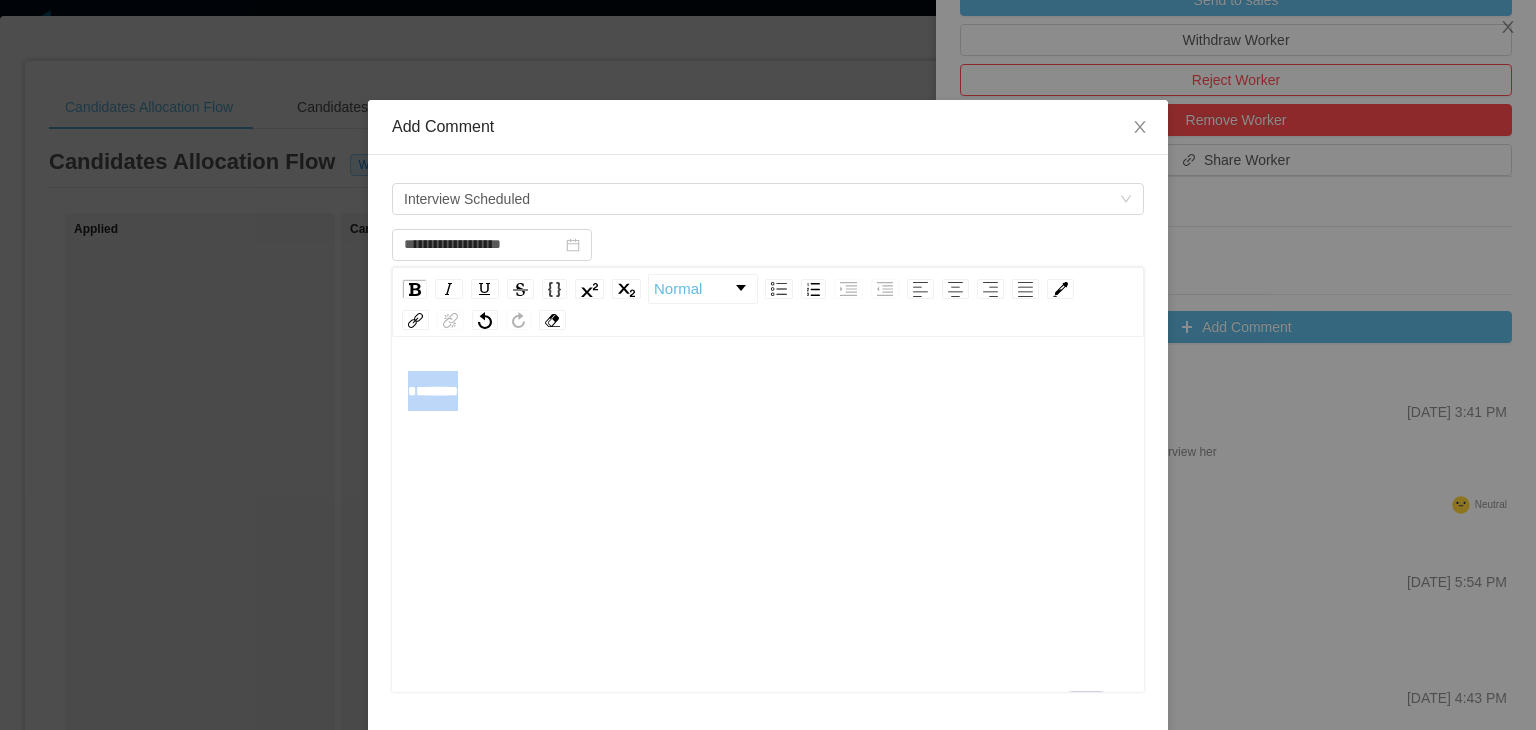 click on "********" at bounding box center (768, 517) 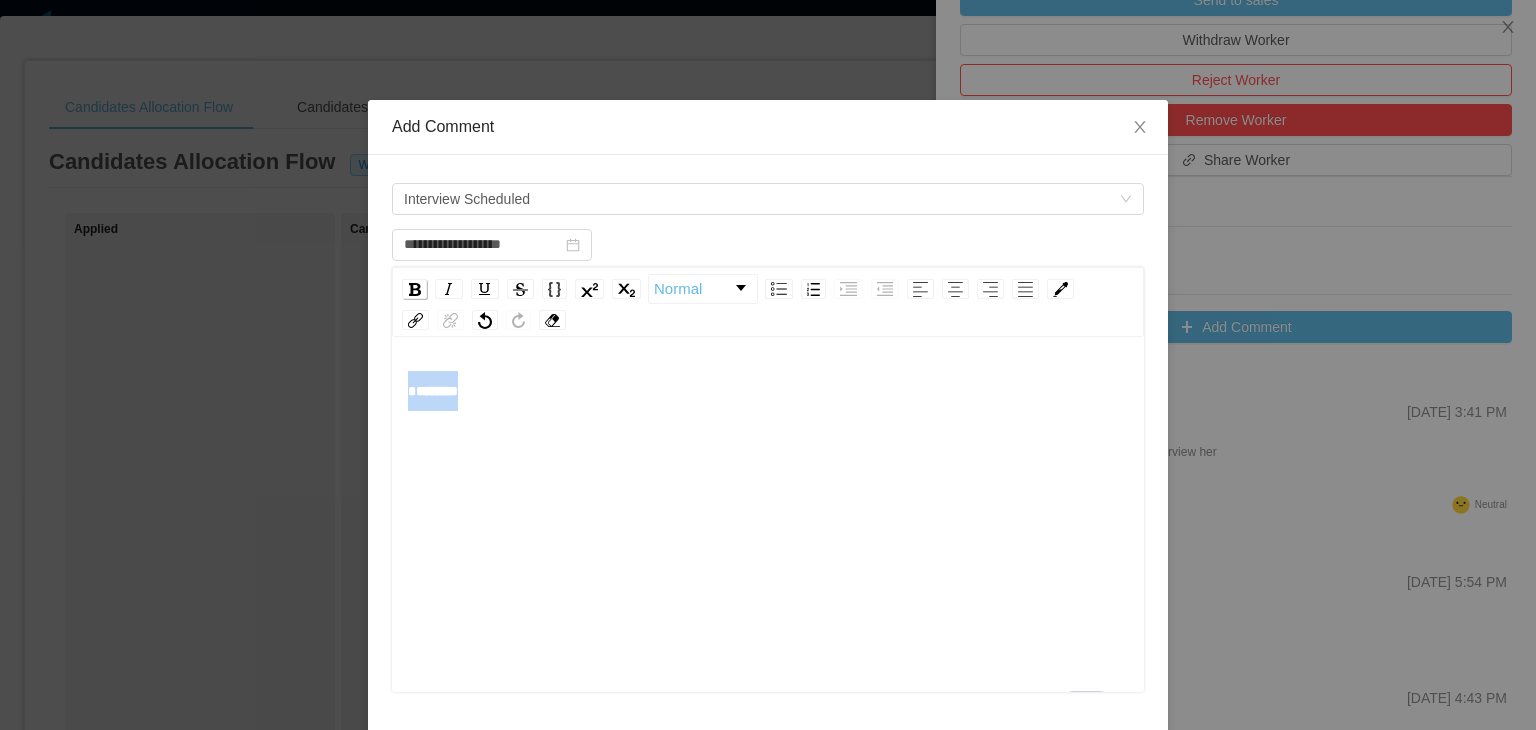 click at bounding box center (415, 289) 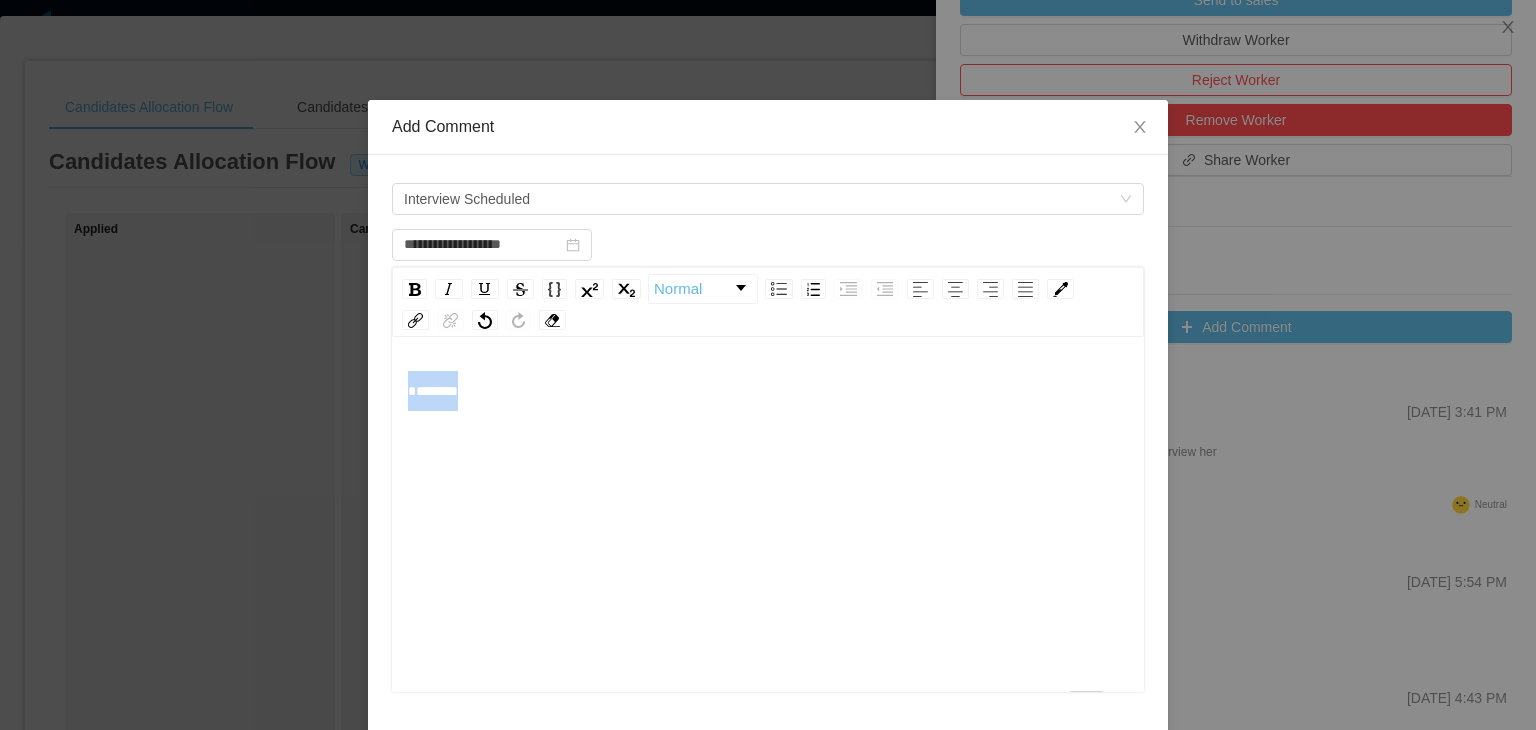 click on "********" at bounding box center (768, 391) 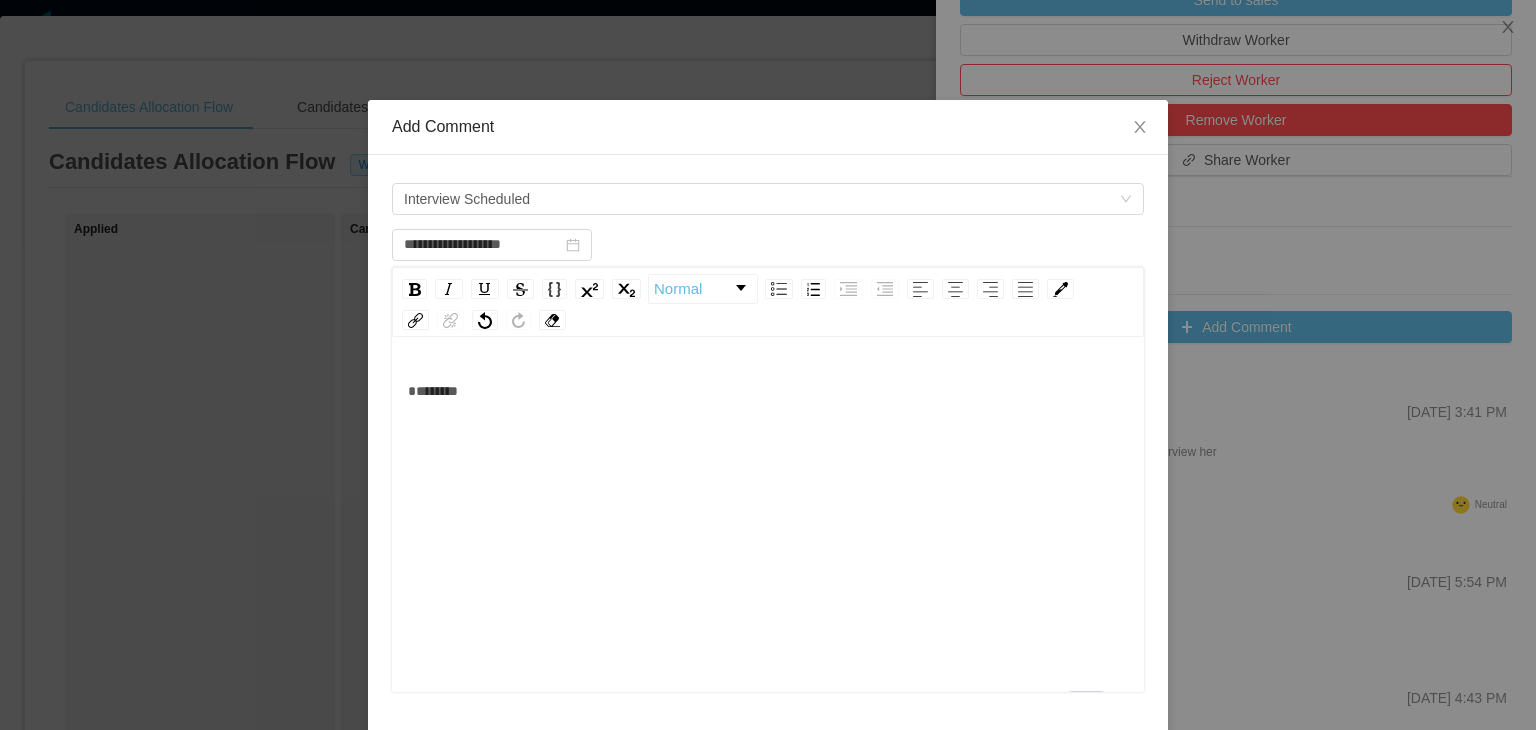 type 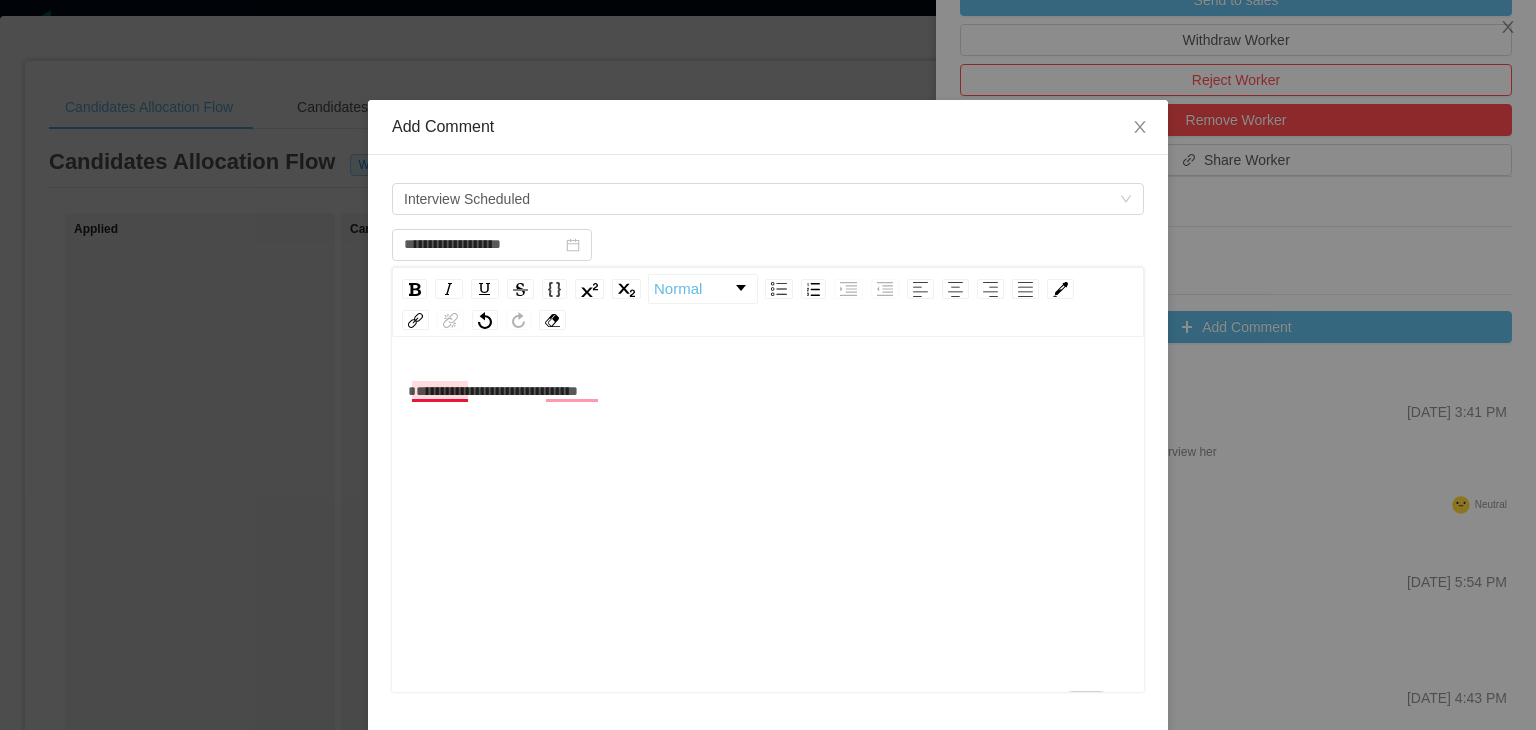 click on "**********" at bounding box center (493, 391) 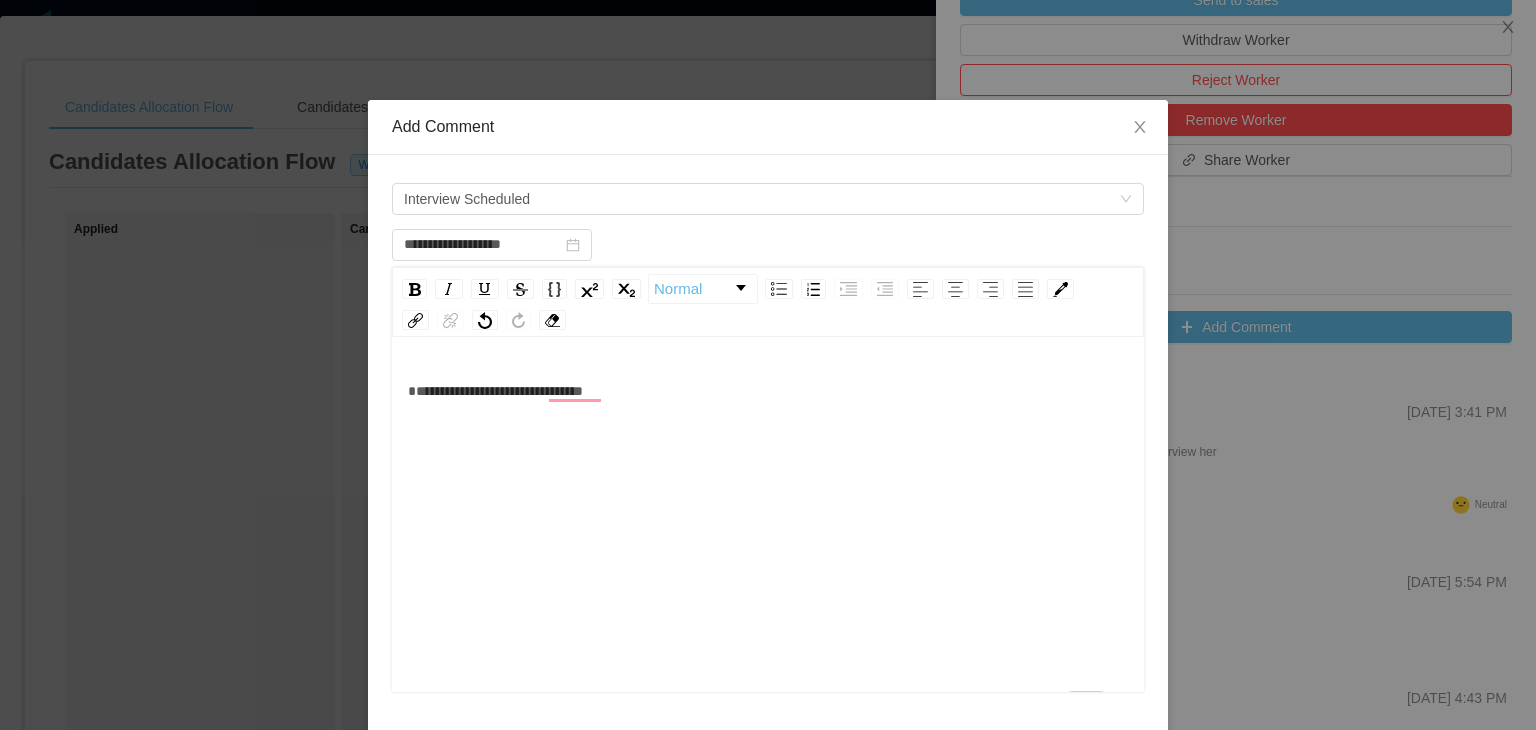 click on "**********" at bounding box center [495, 391] 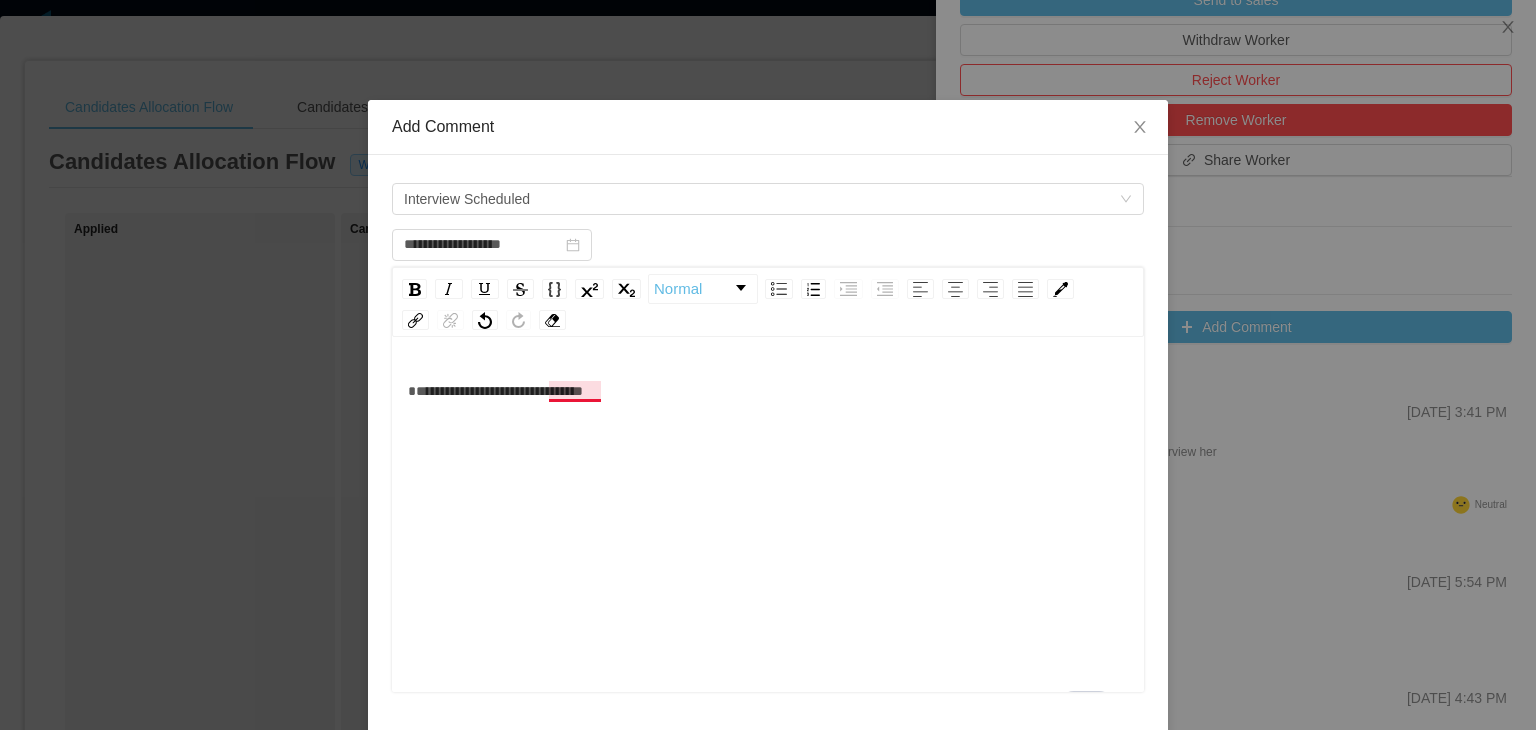 click on "**********" at bounding box center (495, 391) 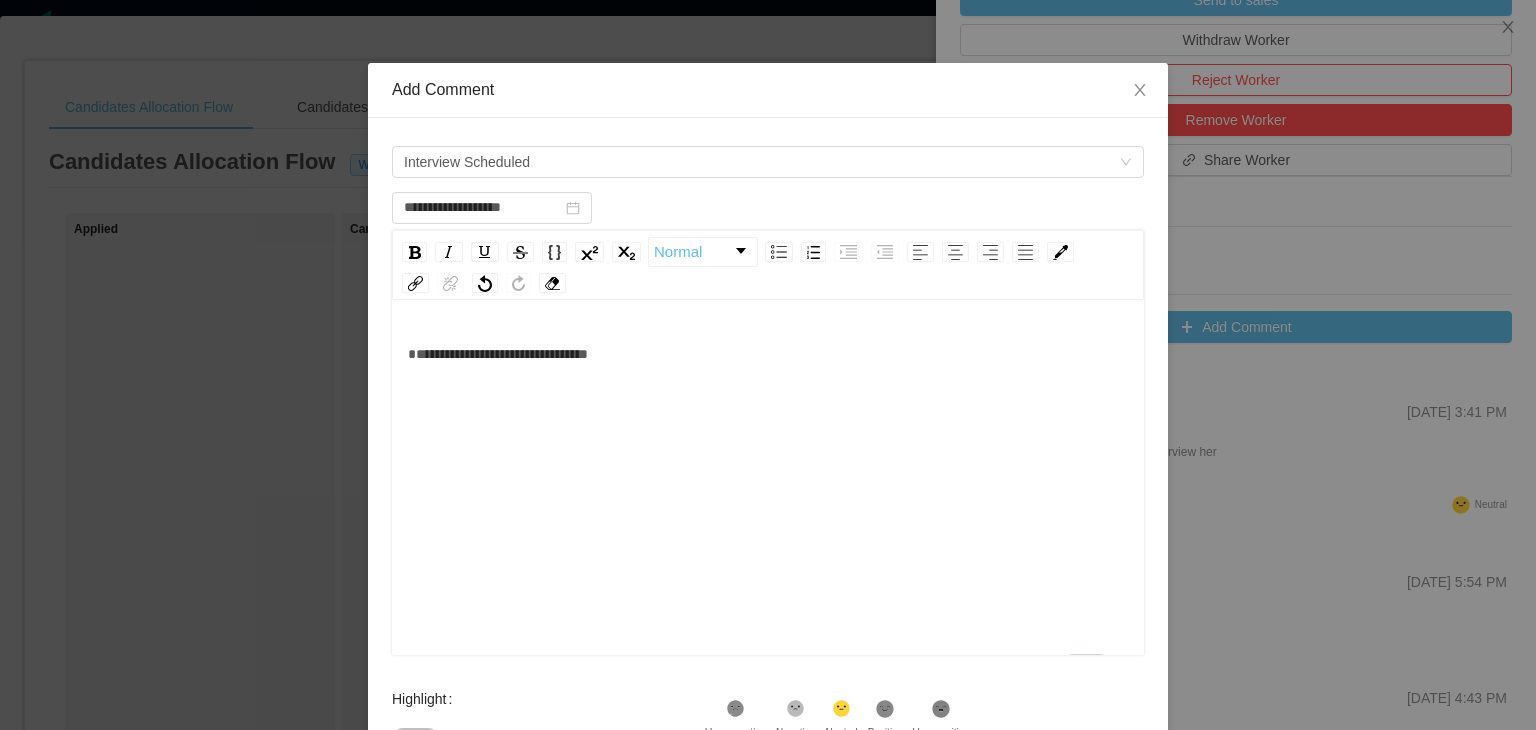 scroll, scrollTop: 33, scrollLeft: 0, axis: vertical 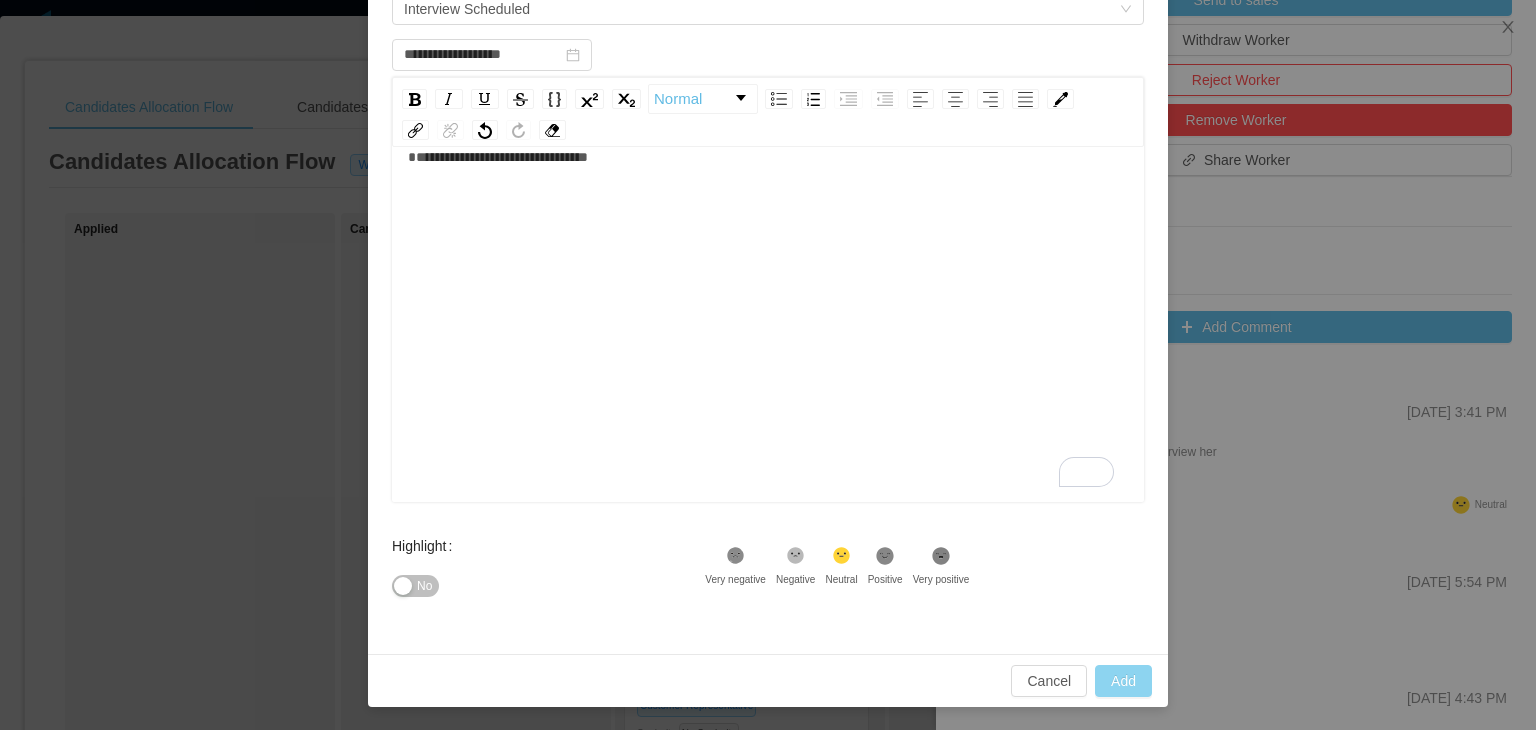 type on "**********" 